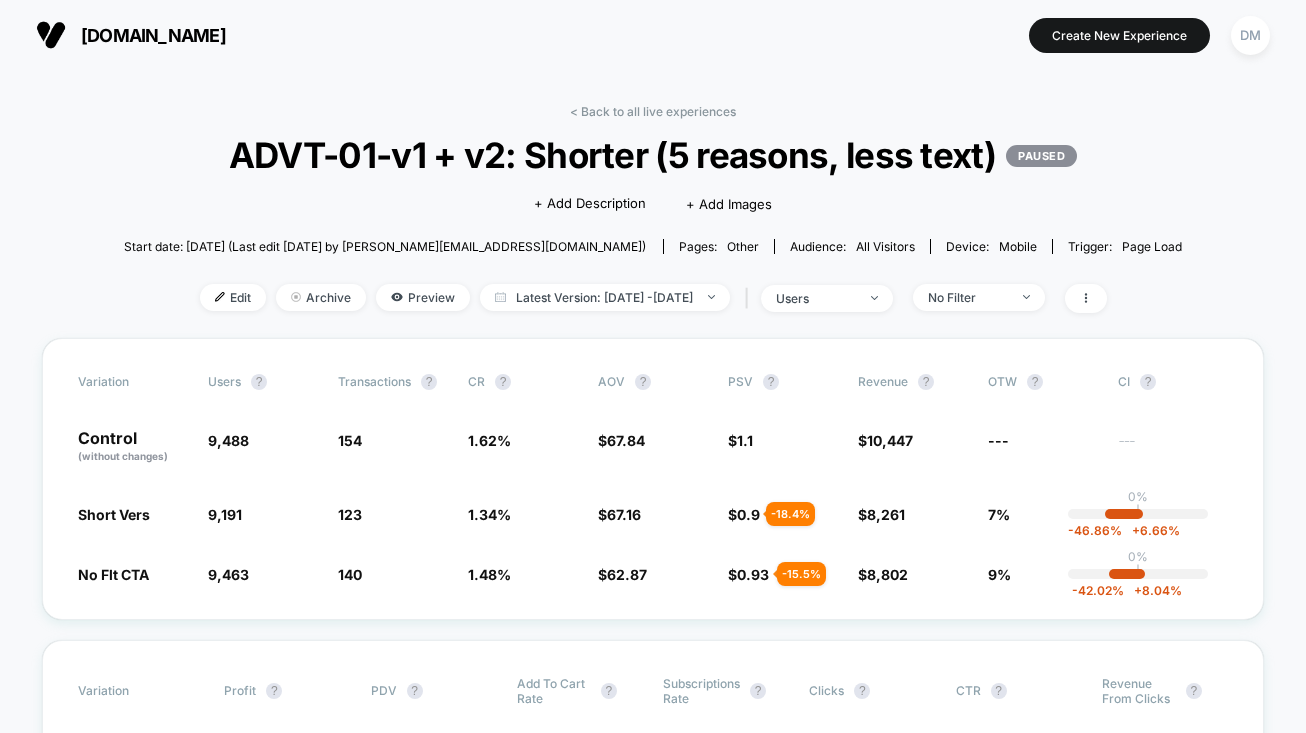 scroll, scrollTop: 0, scrollLeft: 0, axis: both 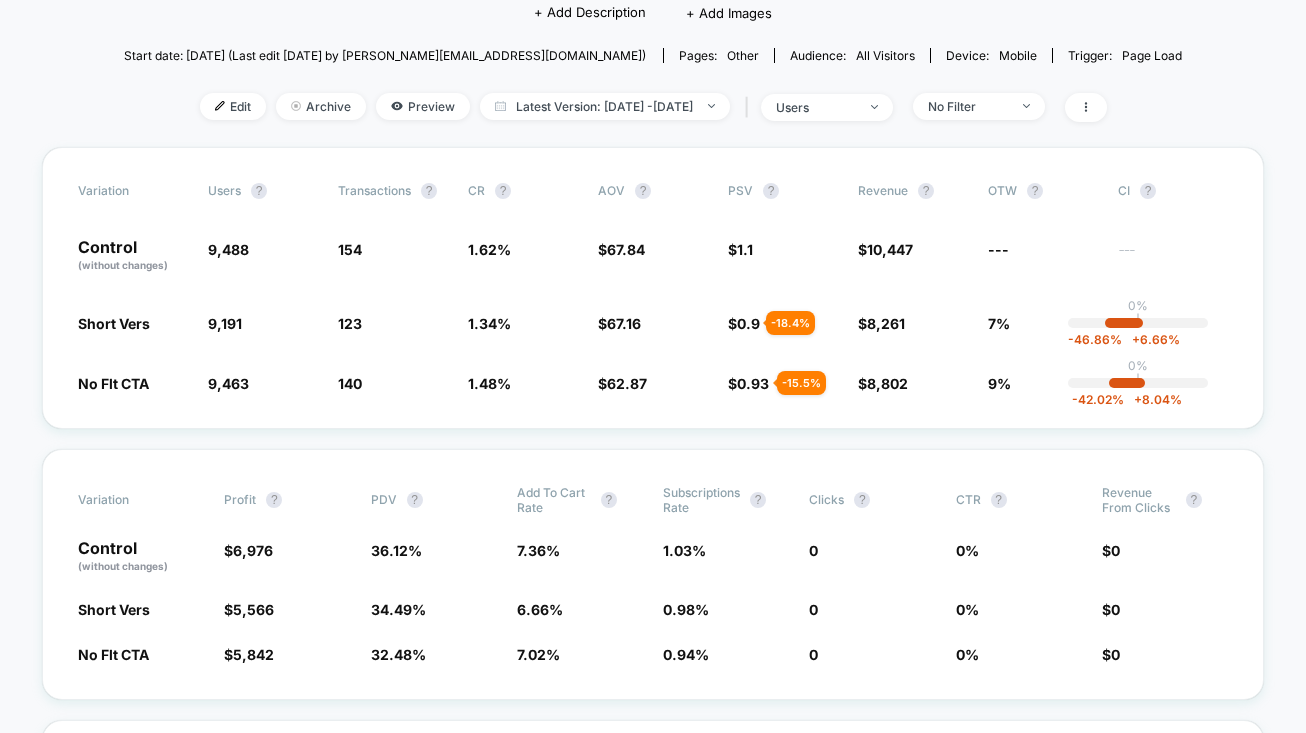 click on "< Back to all live experiences  ADVT-01-v1 + v2: Shorter (5 reasons, less text) PAUSED Click to edit experience details + Add Description + Add Images Start date: 7/17/2025 (Last edit 7/20/2025 by alexk@gopurebeauty.com) Pages: other Audience: All Visitors Device: mobile Trigger: Page Load Edit Archive  Preview Latest Version:     Jul 17, 2025    -    Jul 25, 2025 |   users   No Filter Variation users ? Transactions ? CR ? AOV ? PSV ? Revenue ? OTW ? CI ? Control (without changes) 9,488 154 1.62 % $ 67.84 $ 1.1 $ 10,447 --- --- Short Vers 9,191 - 3.1 % 123 - 17.5 % 1.34 % - 17.5 % $ 67.16 - 1.00 % $ 0.9 - 18.4 % $ 8,261 - 18.4 % 7% 0% | -46.86 % + 6.66 % No Flt CTA 9,463 - 0.26 % 140 - 8.9 % 1.48 % - 8.9 % $ 62.87 - 7.3 % $ 0.93 - 15.5 % $ 8,802 - 15.5 % 9% 0% | -42.02 % + 8.04 % Variation Profit ? PDV ? Add To Cart Rate ? Subscriptions Rate ? Clicks ? CTR ? Revenue From Clicks ? Control (without changes) $ 6,976 36.12 % 7.36 % 1.03 % 0 0 % $ 0 Short Vers $ 5,566 - 17.6 % 34.49 % - 4.5 % 6.66 % - 9.5 % 0.98 %" at bounding box center [653, 2842] 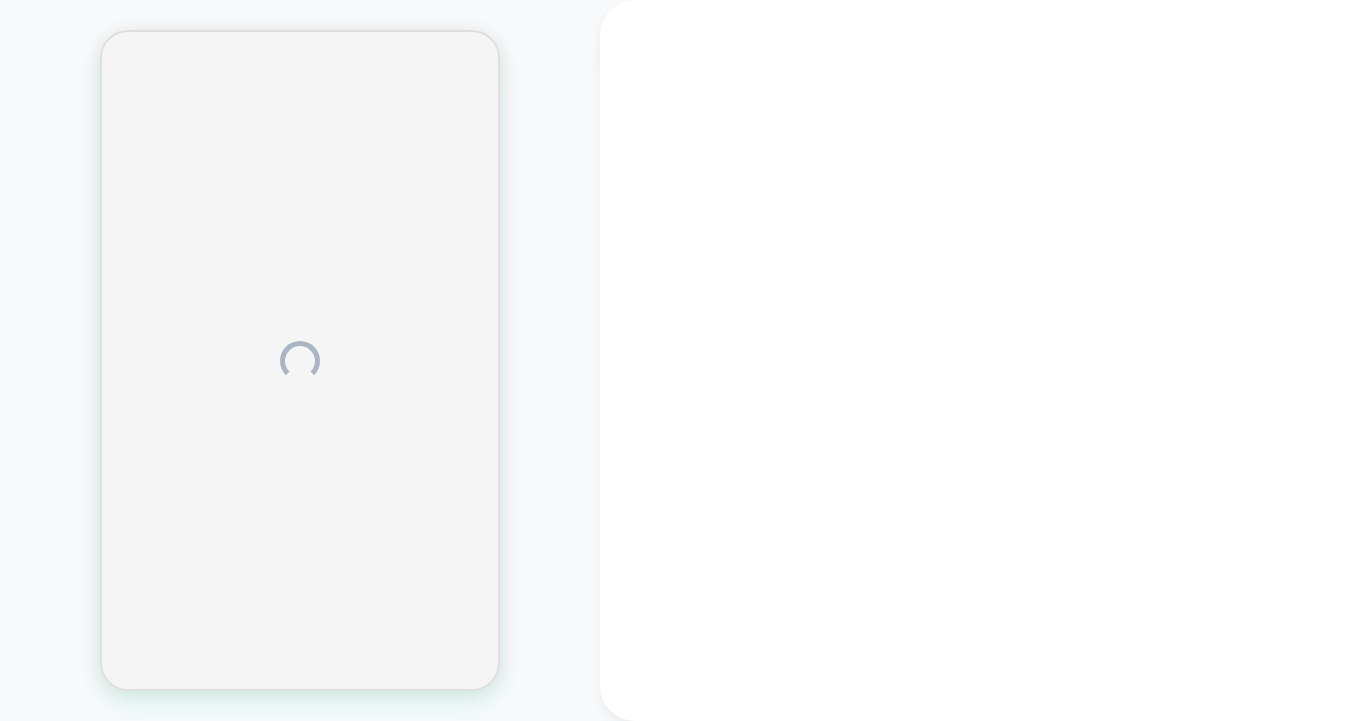 scroll, scrollTop: 0, scrollLeft: 0, axis: both 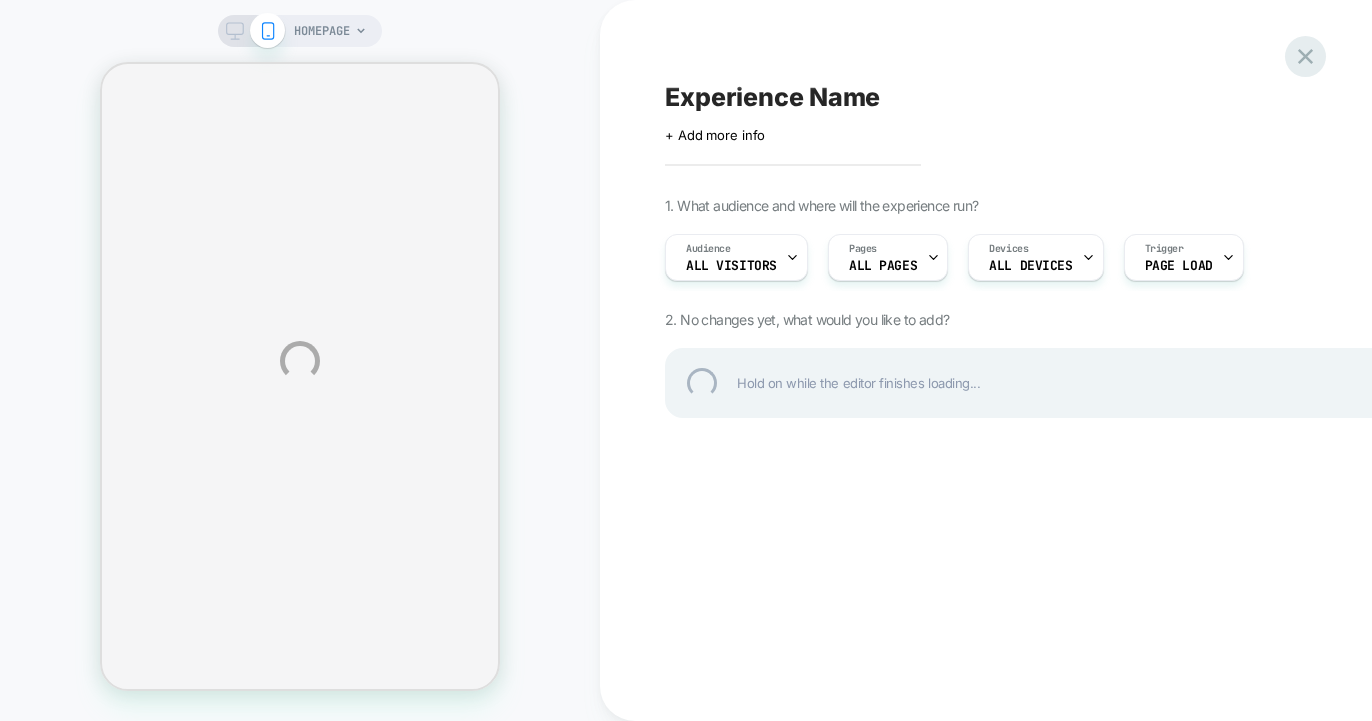 click at bounding box center [1305, 56] 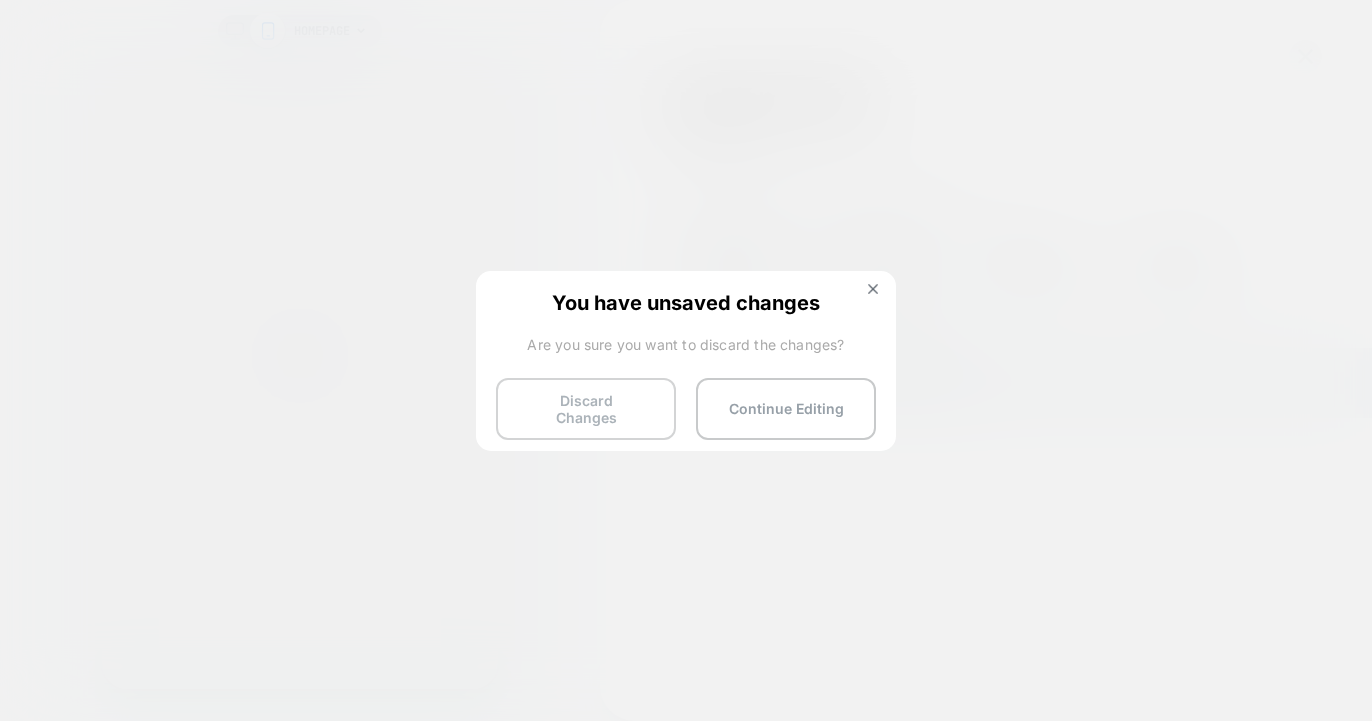 click on "Discard Changes" at bounding box center [586, 409] 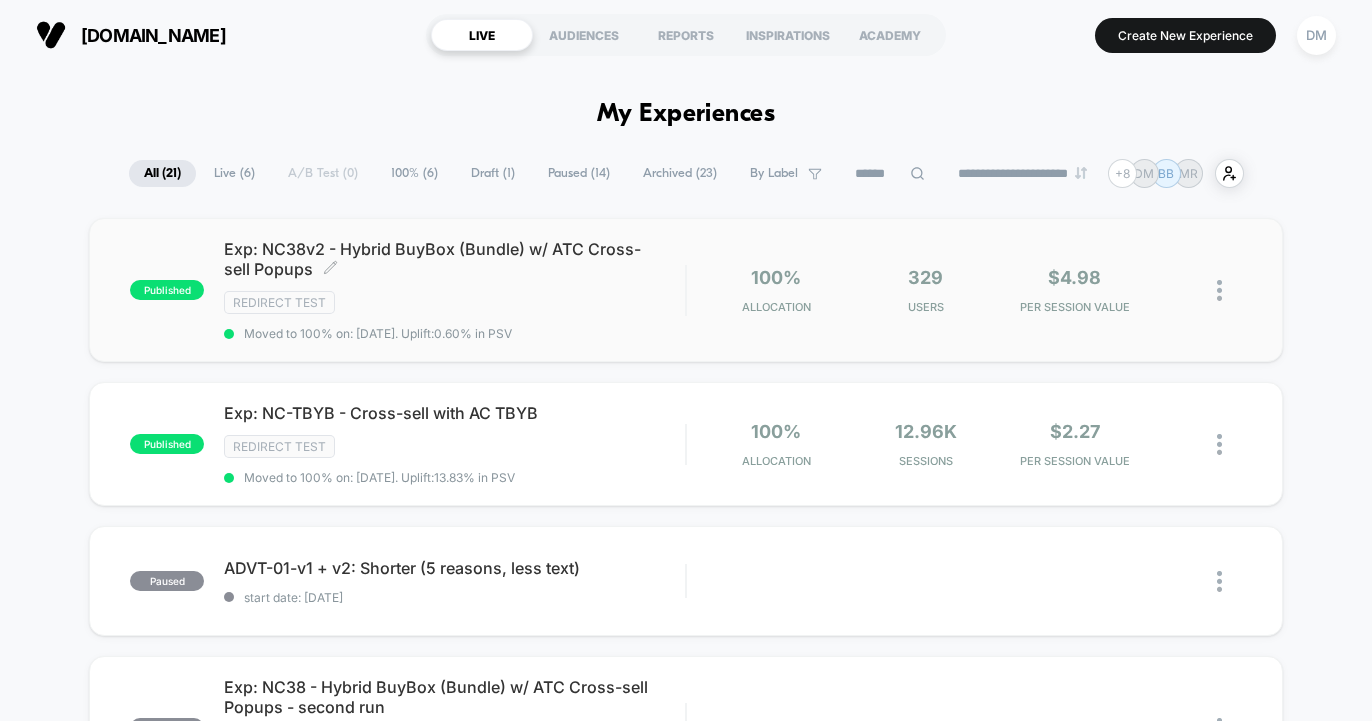 click on "Redirect Test" at bounding box center [454, 302] 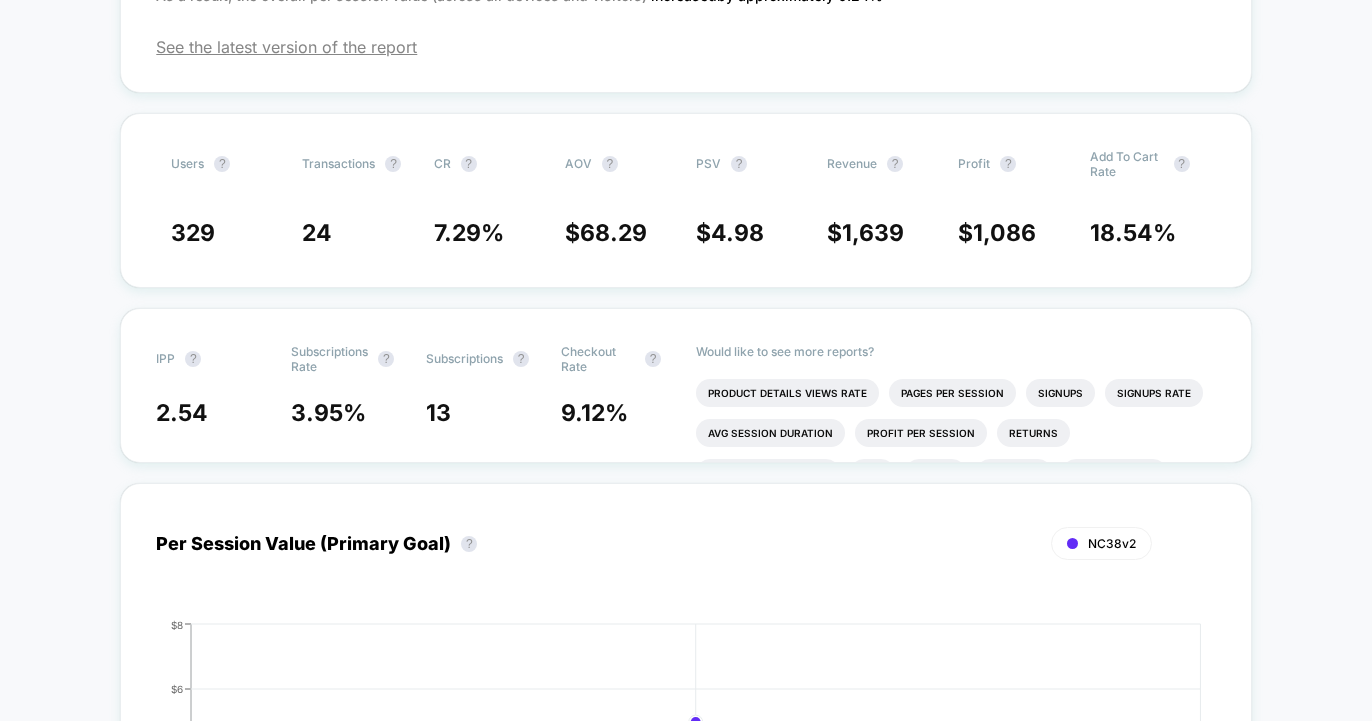 scroll, scrollTop: 0, scrollLeft: 0, axis: both 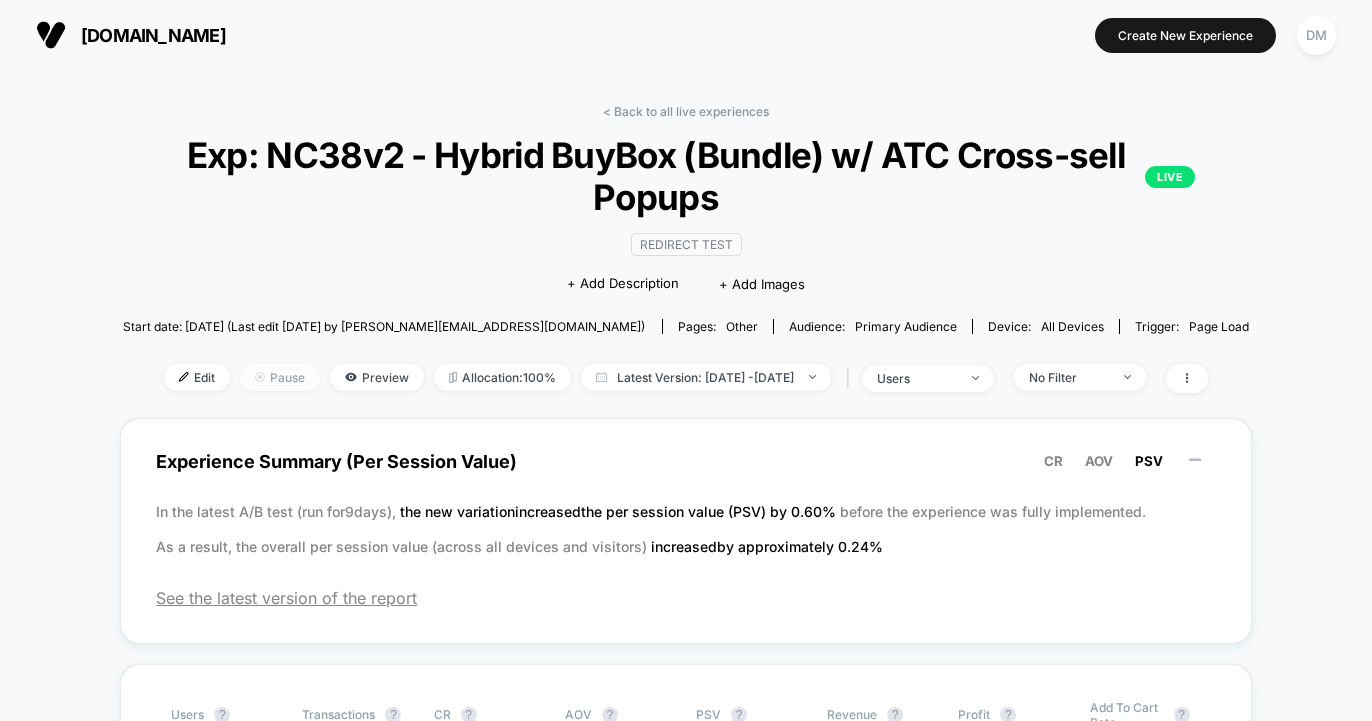 click on "Pause" at bounding box center [280, 377] 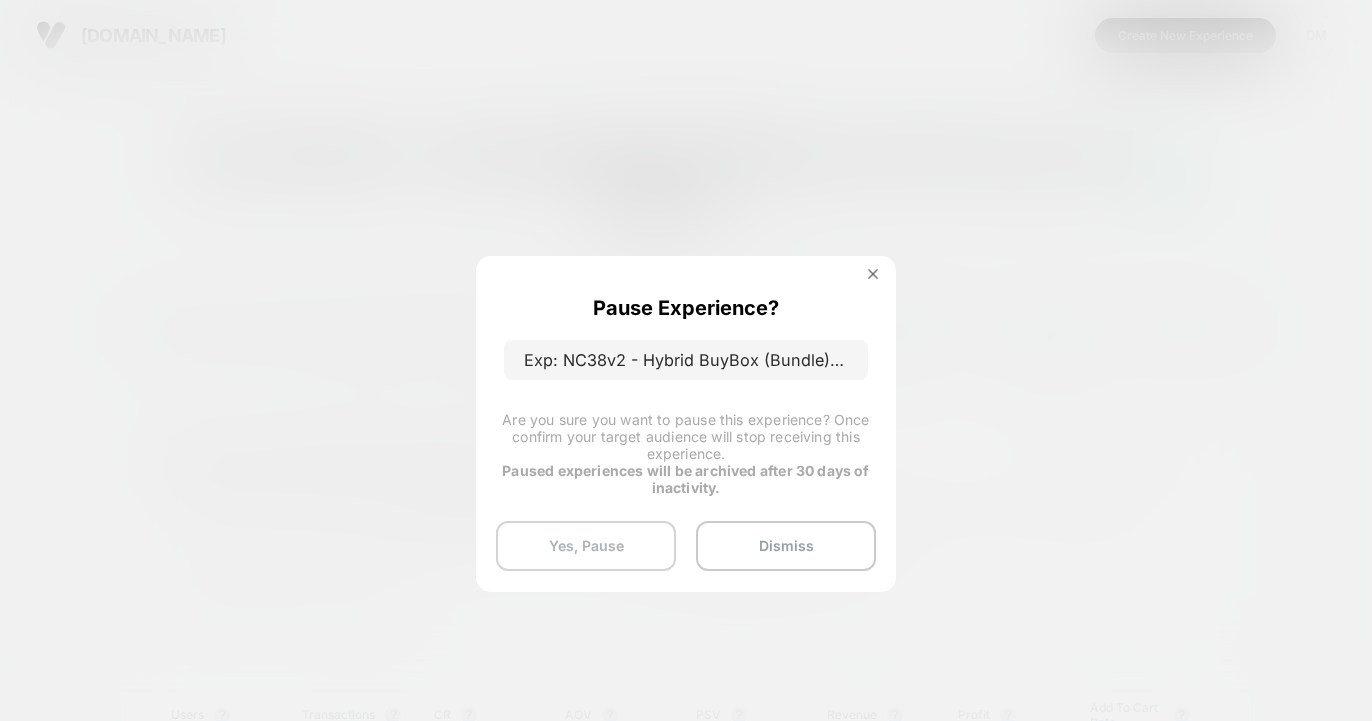 click on "Yes, Pause" at bounding box center (586, 546) 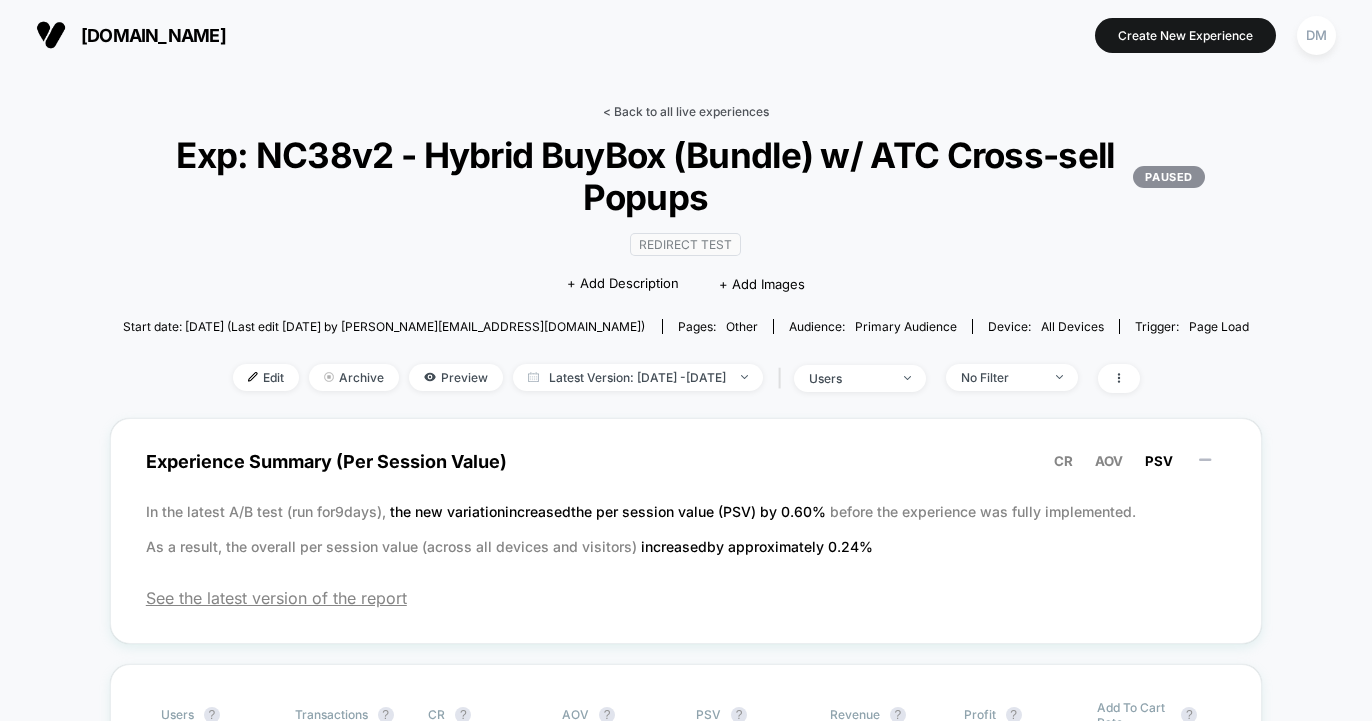 click on "< Back to all live experiences" at bounding box center (686, 111) 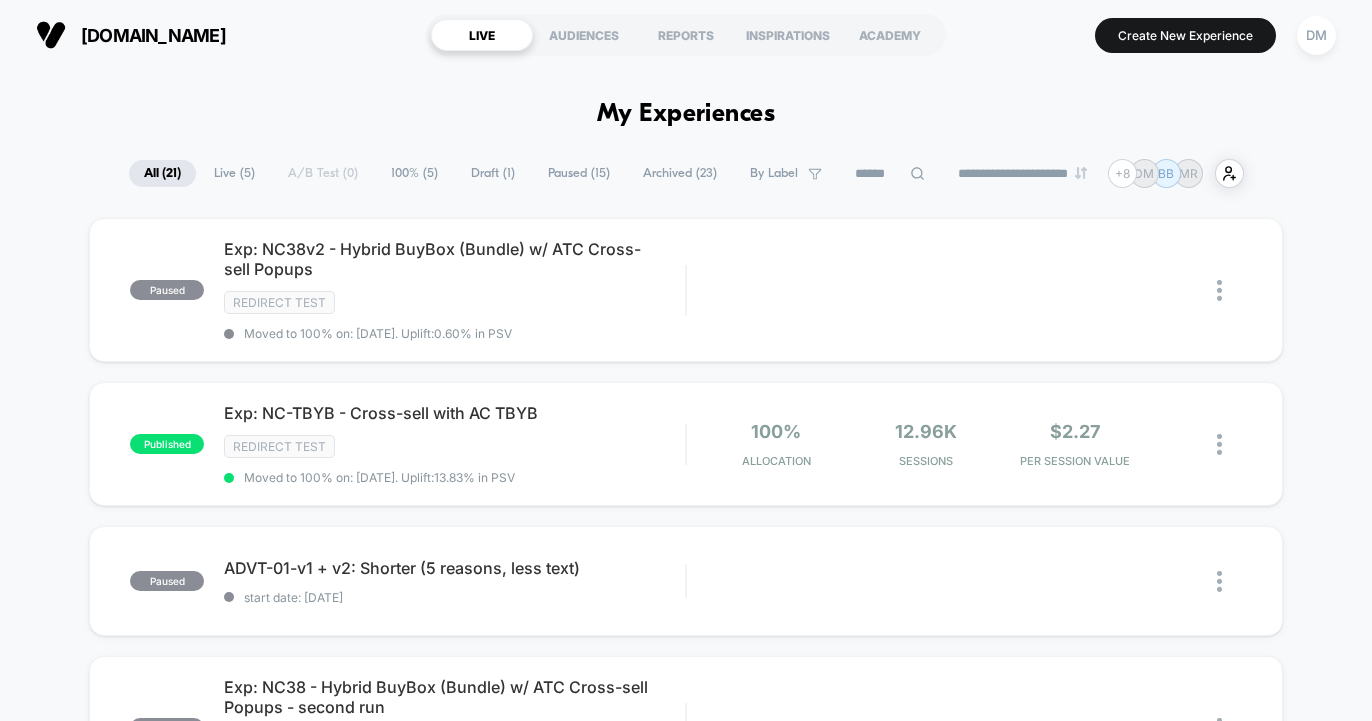 click on "**********" at bounding box center [686, 1944] 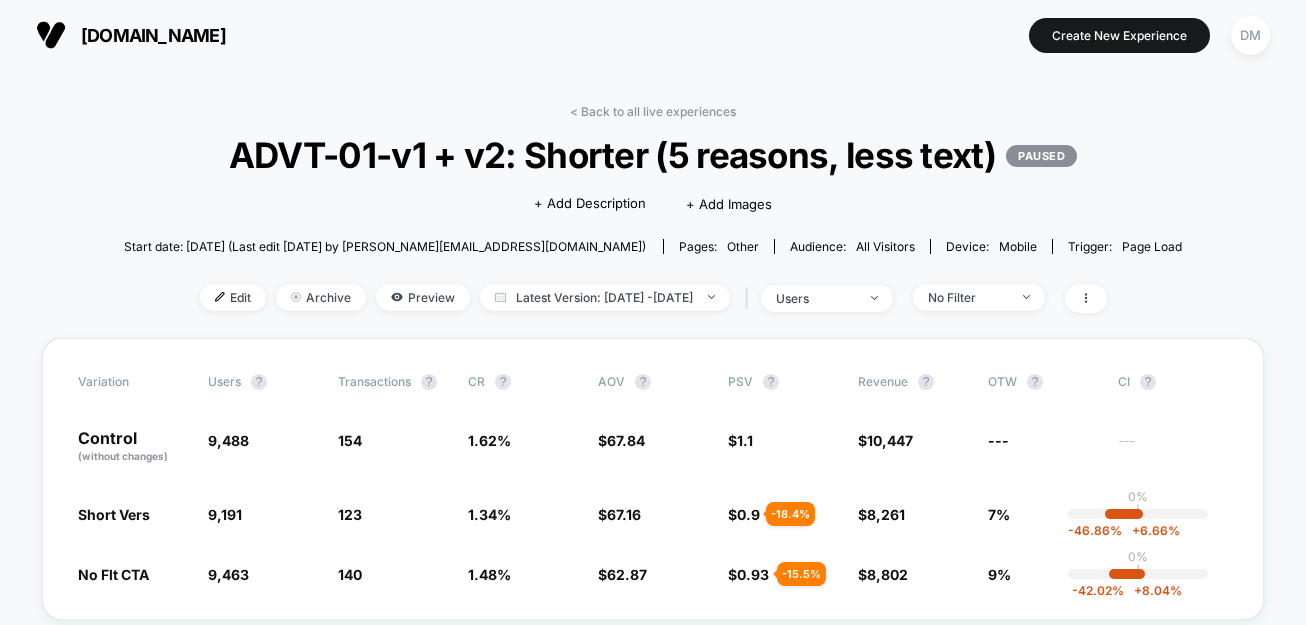 scroll, scrollTop: 0, scrollLeft: 0, axis: both 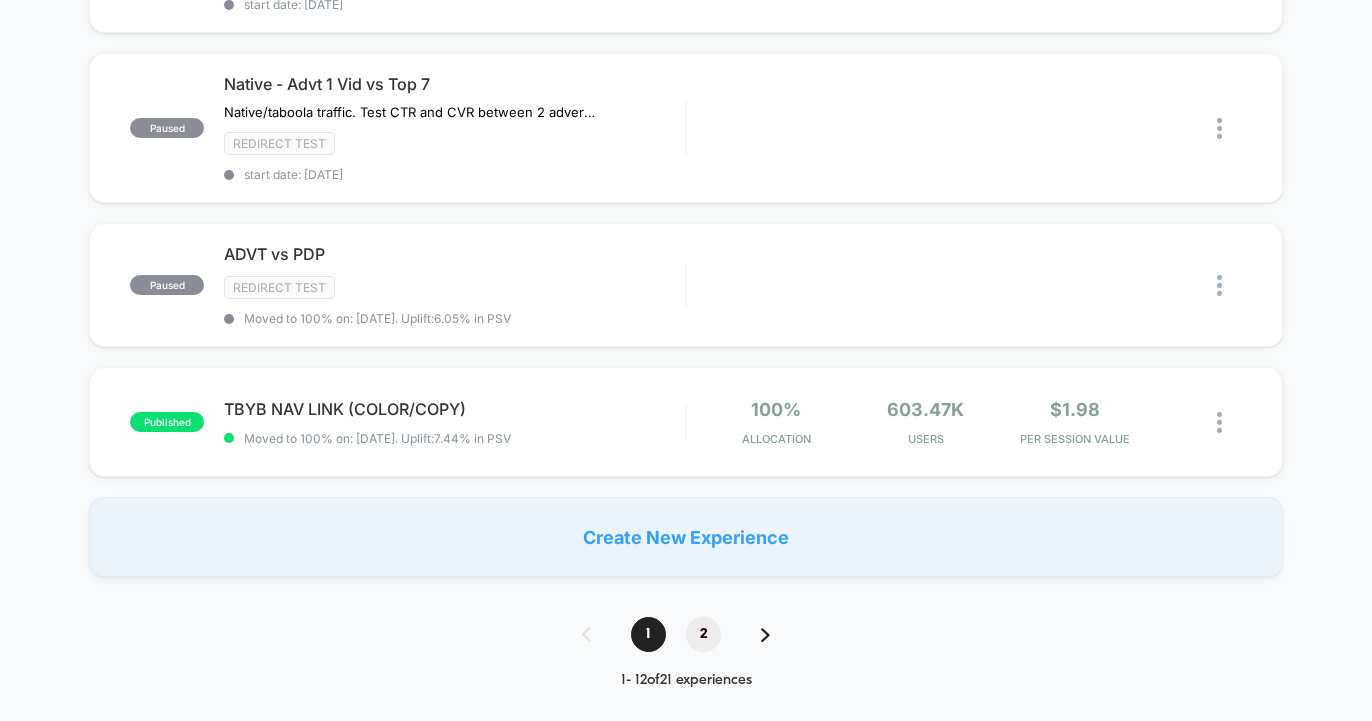 click on "2" at bounding box center [703, 634] 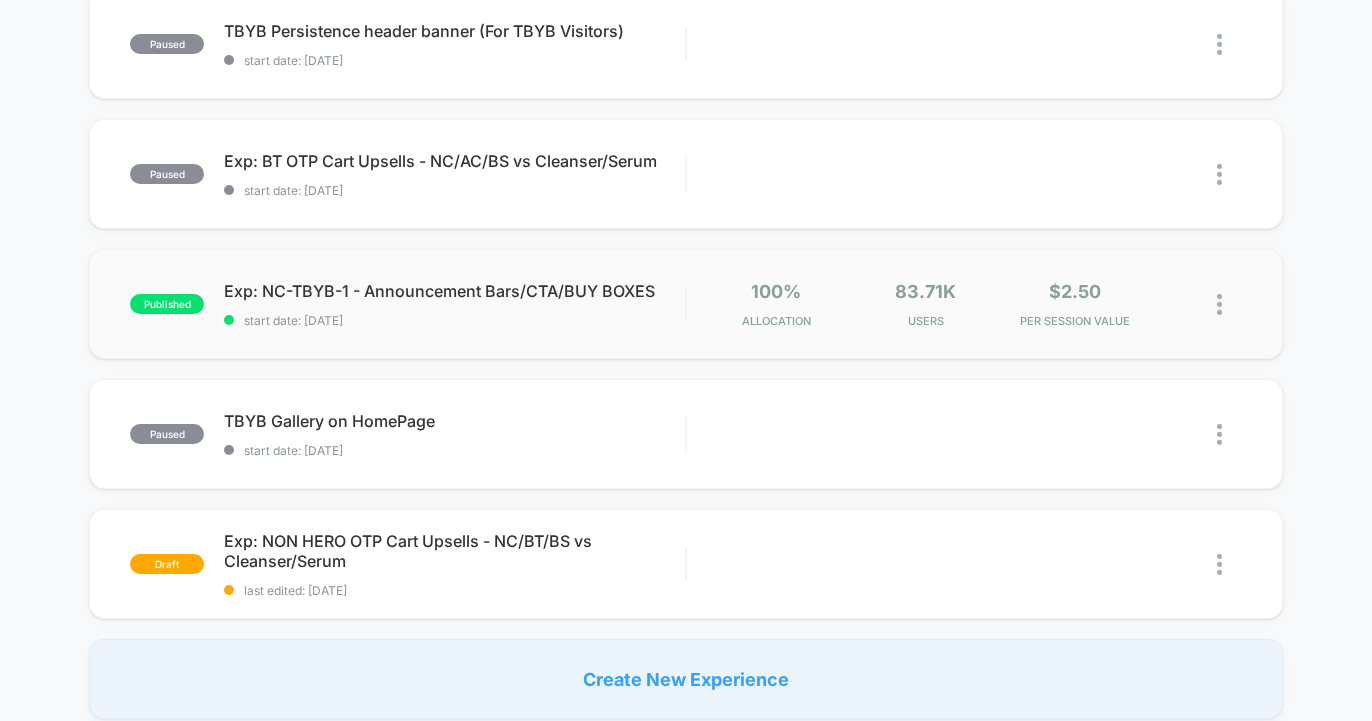 scroll, scrollTop: 0, scrollLeft: 0, axis: both 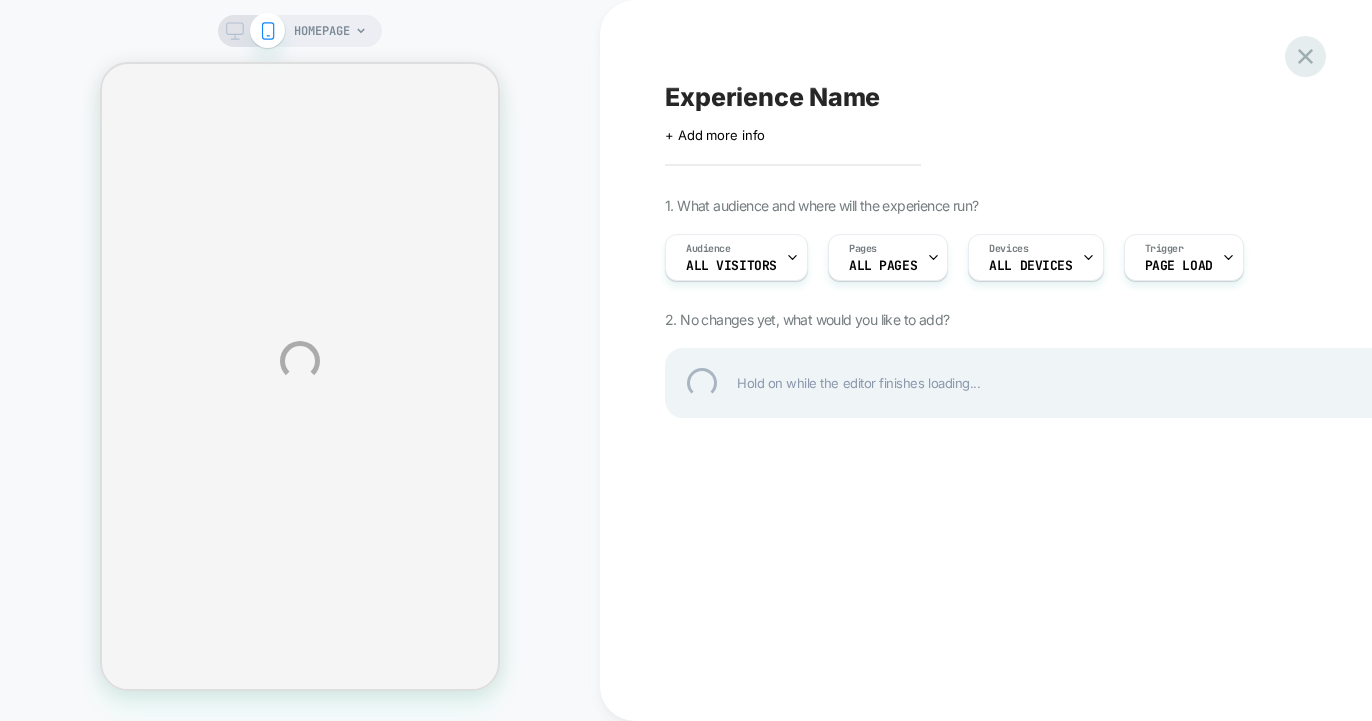 click at bounding box center (1305, 56) 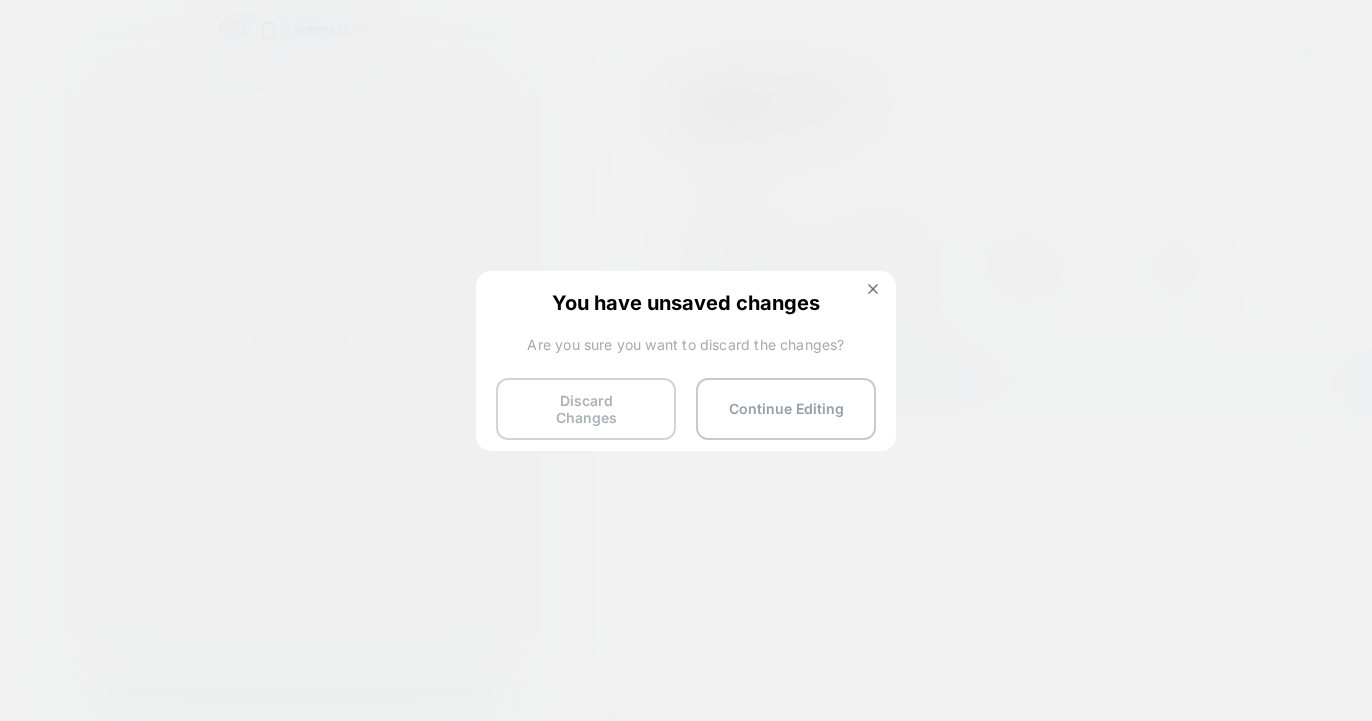 click on "Discard Changes" at bounding box center (586, 409) 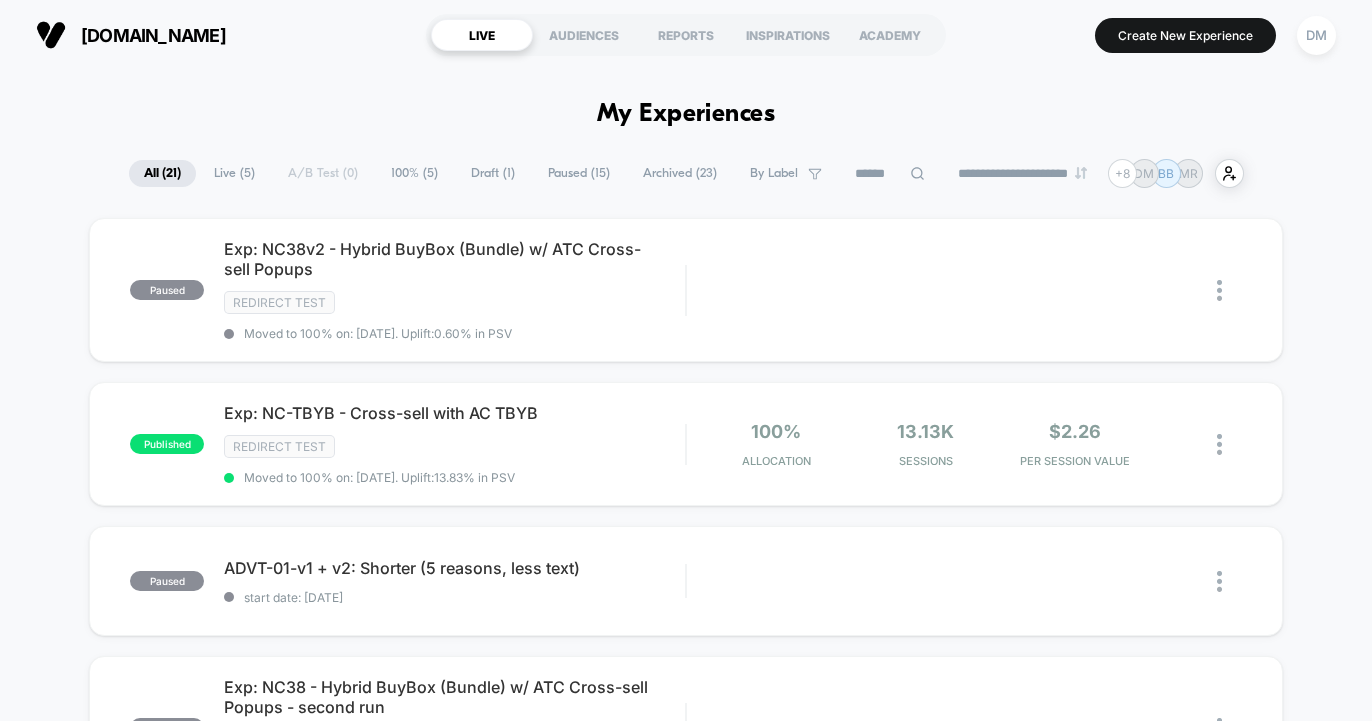 click on "LIVE AUDIENCES REPORTS INSPIRATIONS ACADEMY" at bounding box center [686, 35] 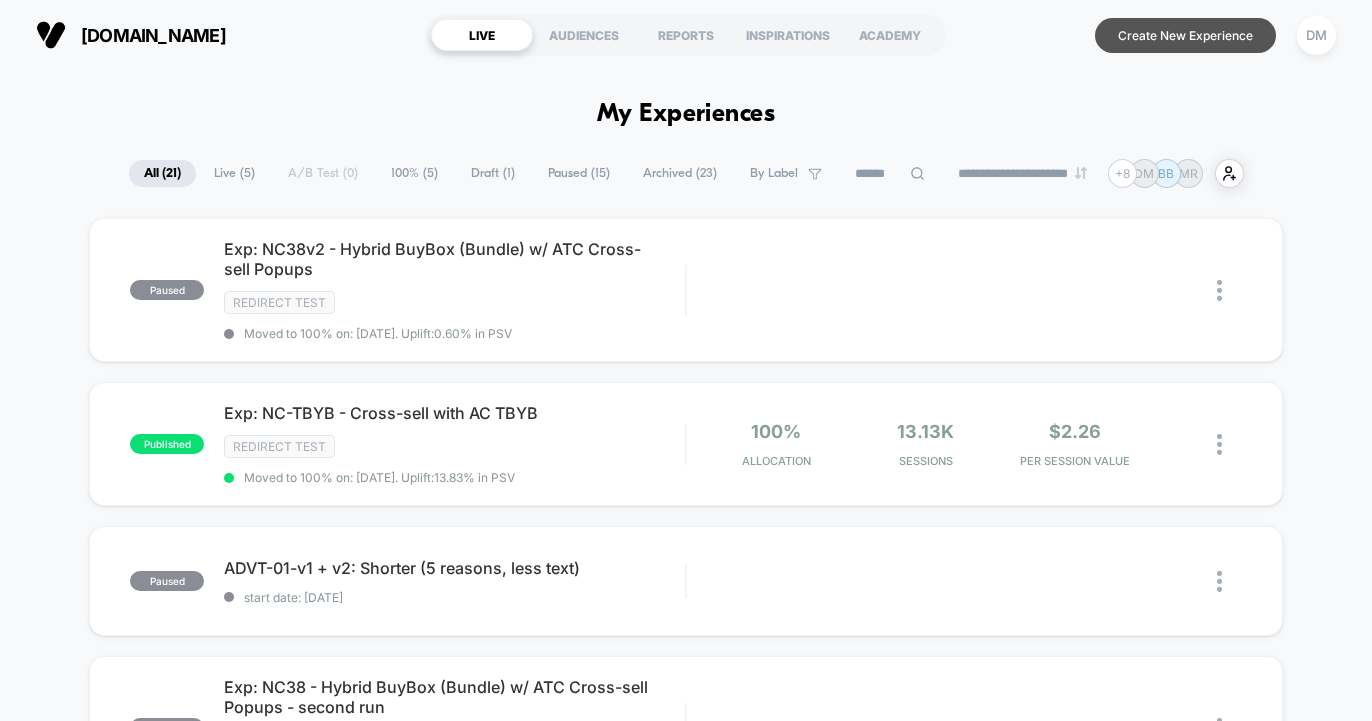 click on "Create New Experience" at bounding box center [1185, 35] 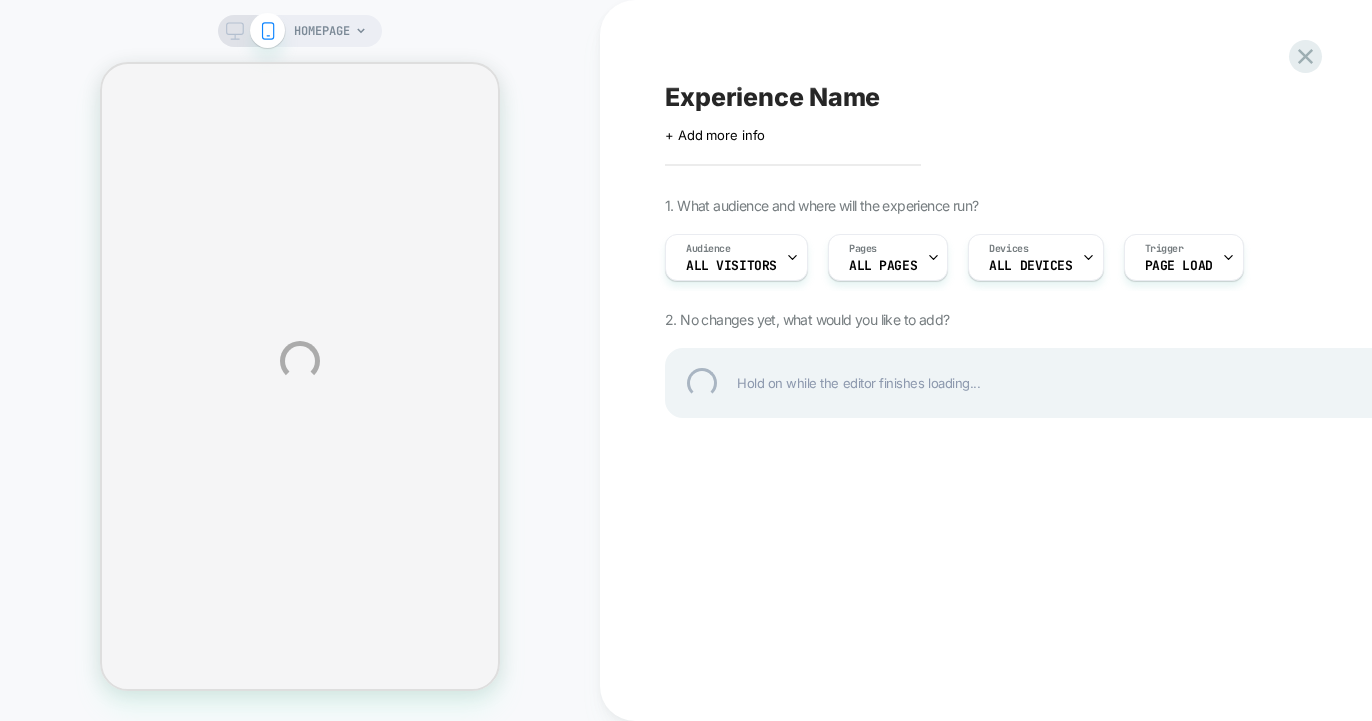 click on "Experience Name" at bounding box center [1030, 97] 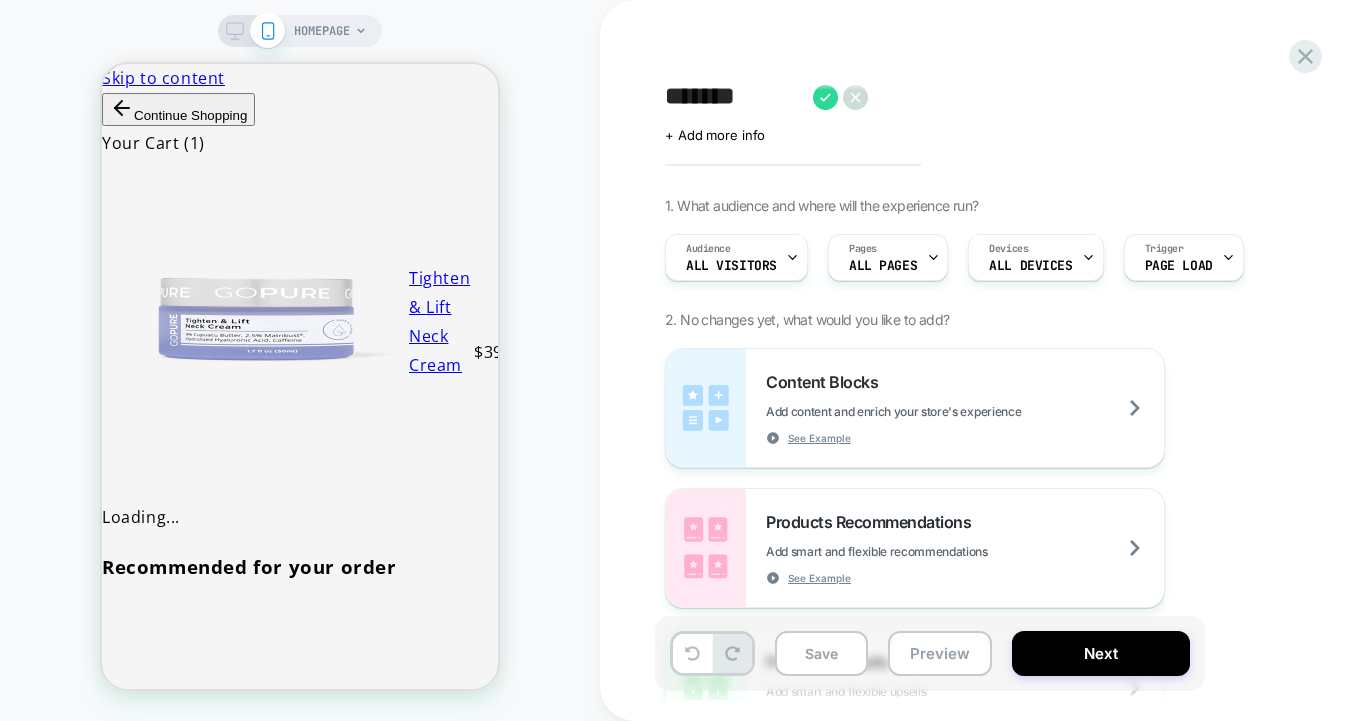 scroll, scrollTop: 0, scrollLeft: 0, axis: both 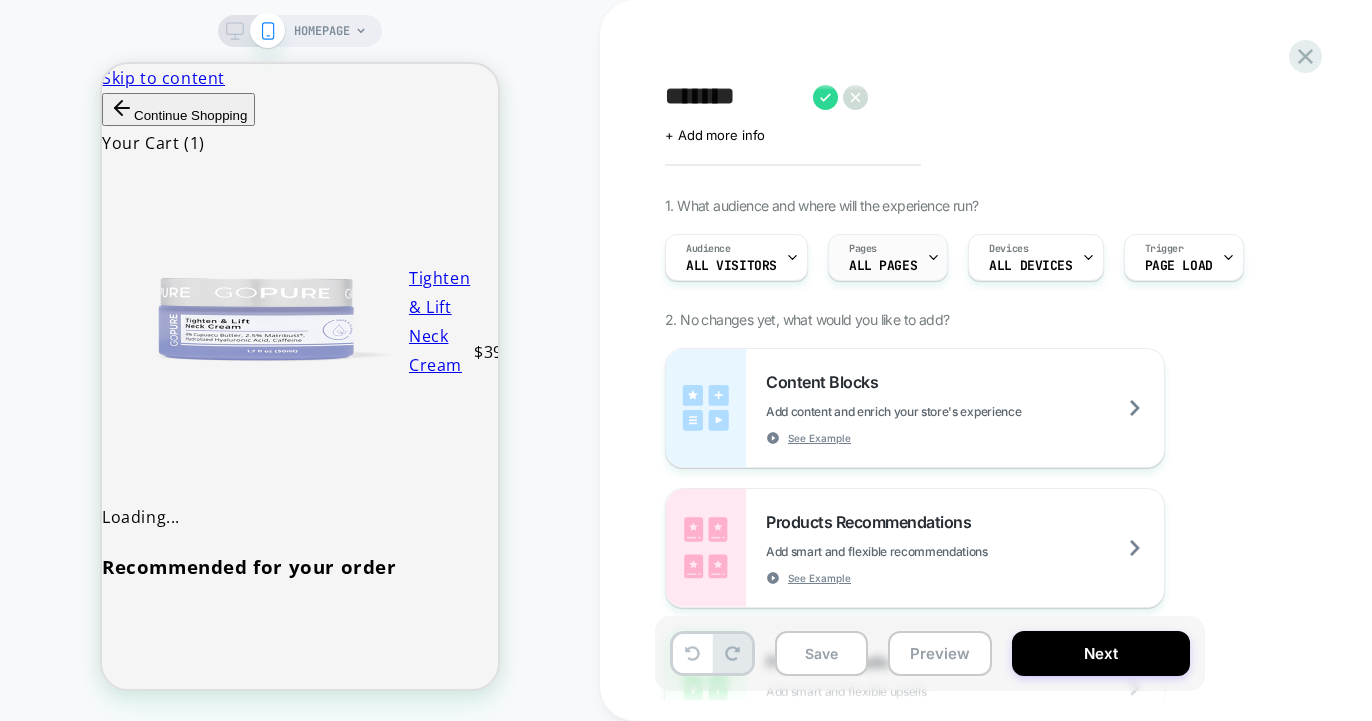 type on "******" 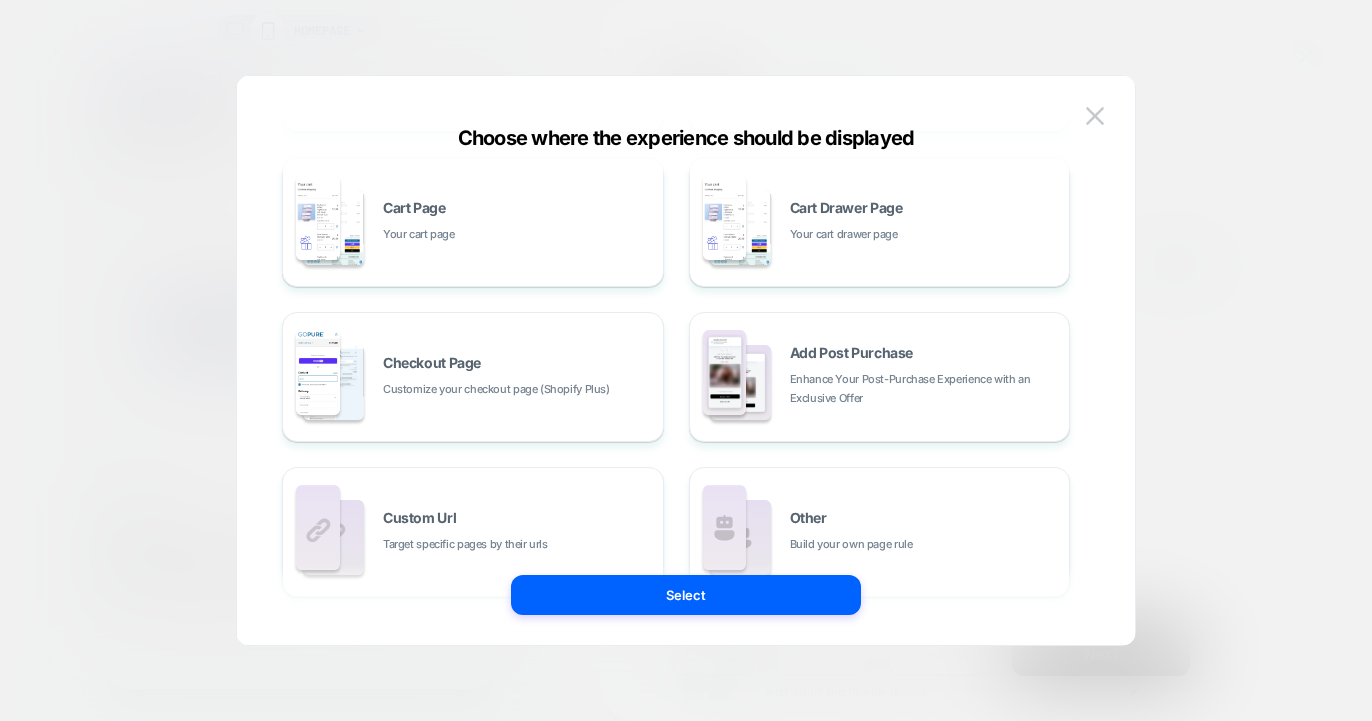 scroll, scrollTop: 381, scrollLeft: 0, axis: vertical 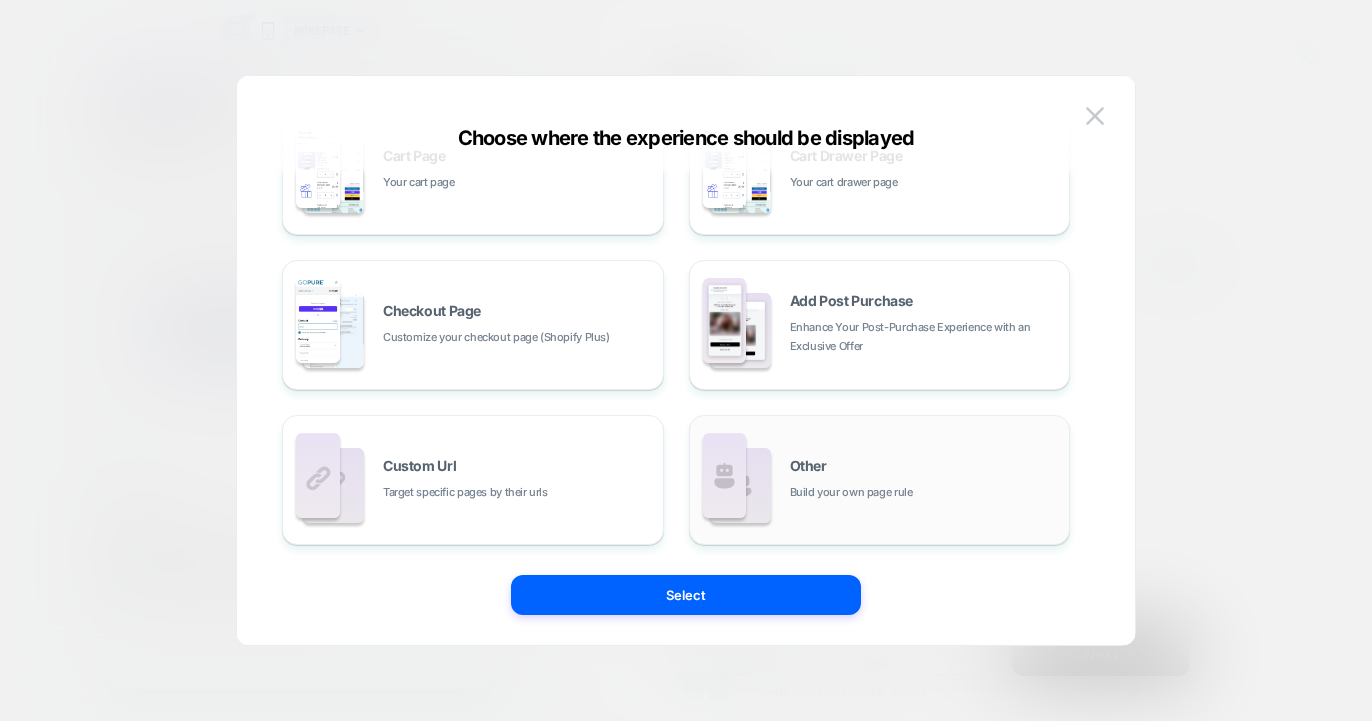 click on "Other Build your own page rule" at bounding box center (880, 480) 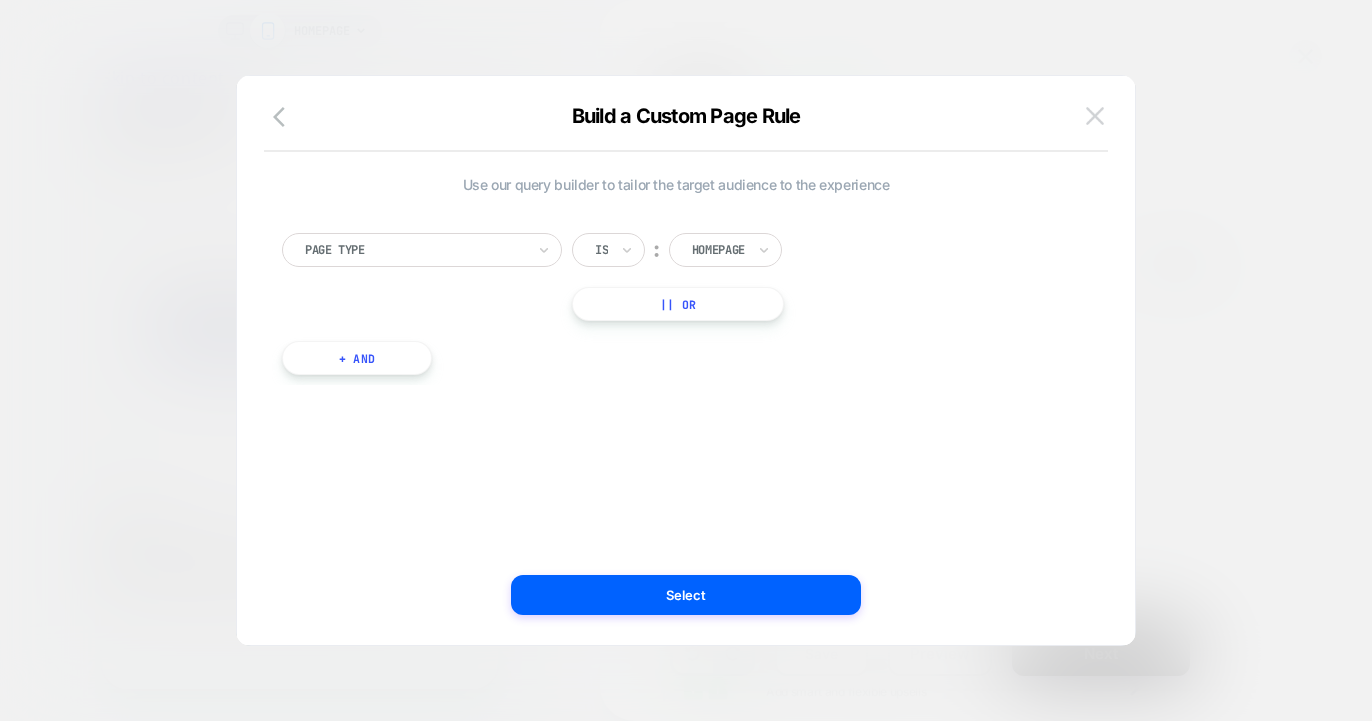 click at bounding box center (1095, 115) 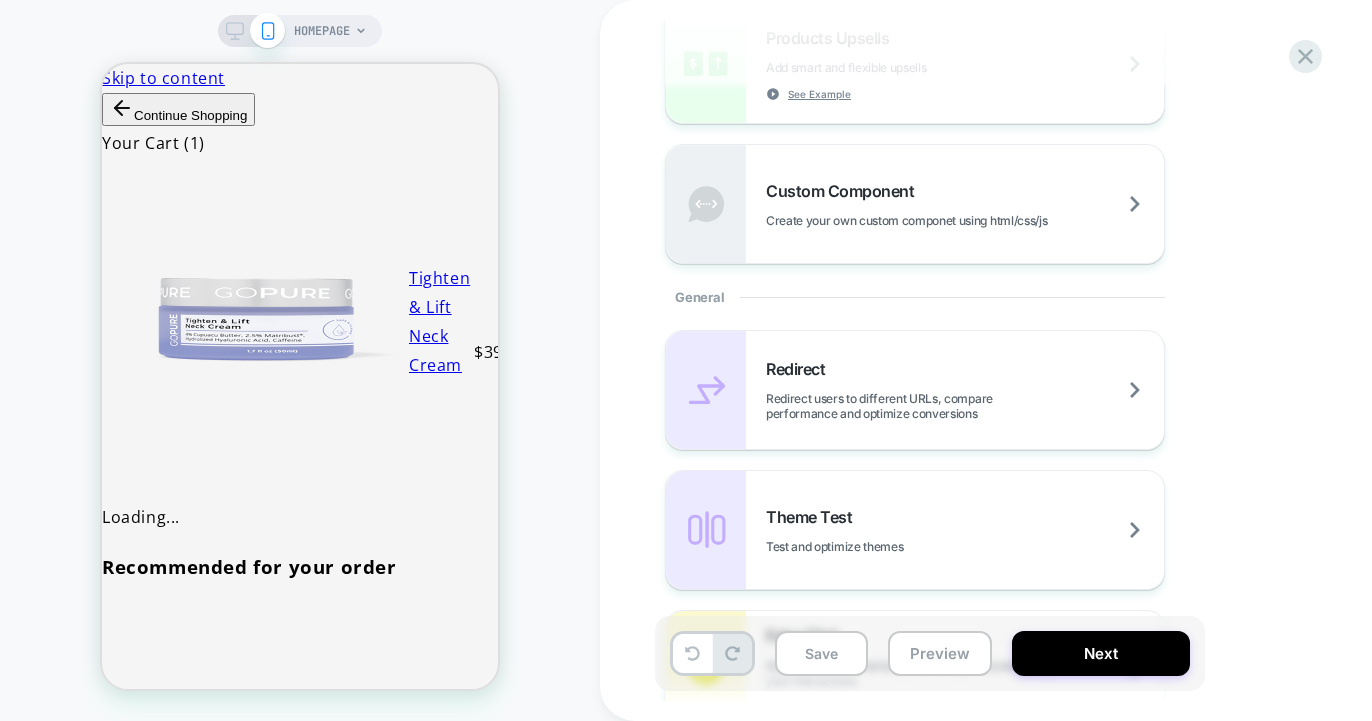 scroll, scrollTop: 671, scrollLeft: 0, axis: vertical 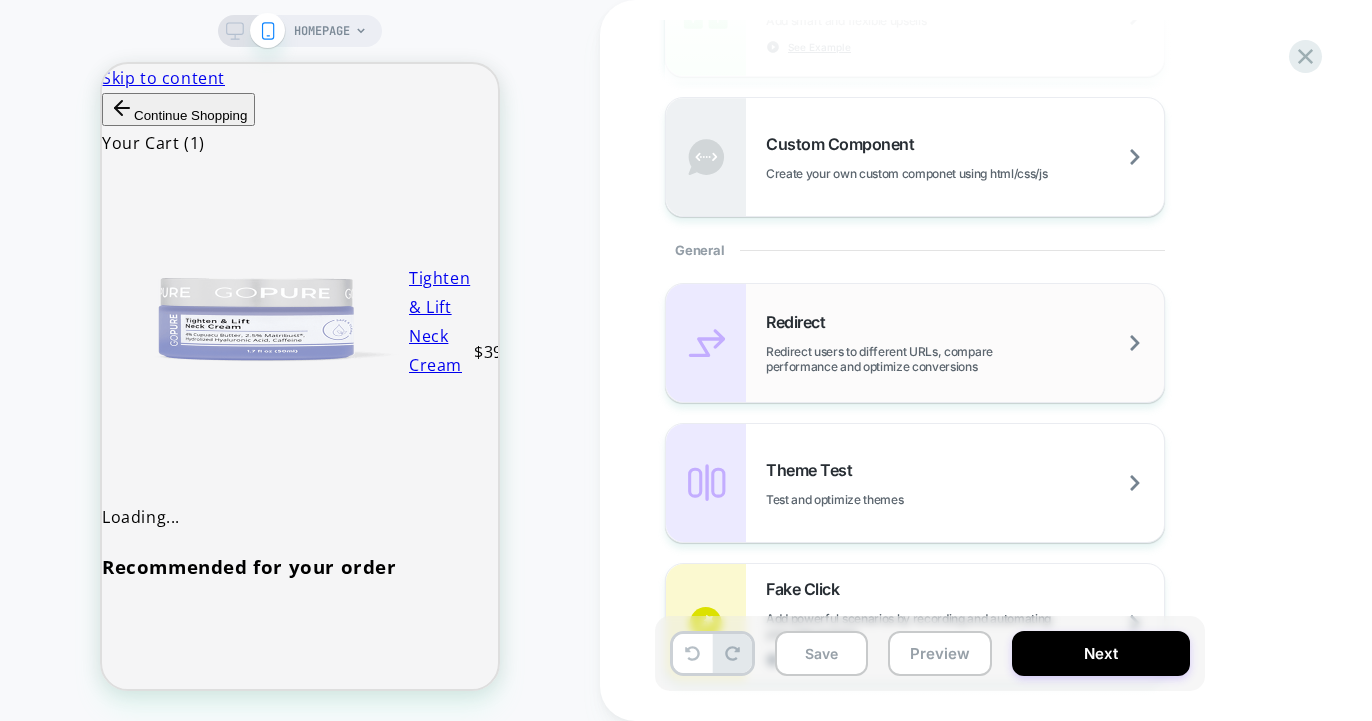 click on "Redirect users to different URLs, compare performance and optimize conversions" at bounding box center [965, 359] 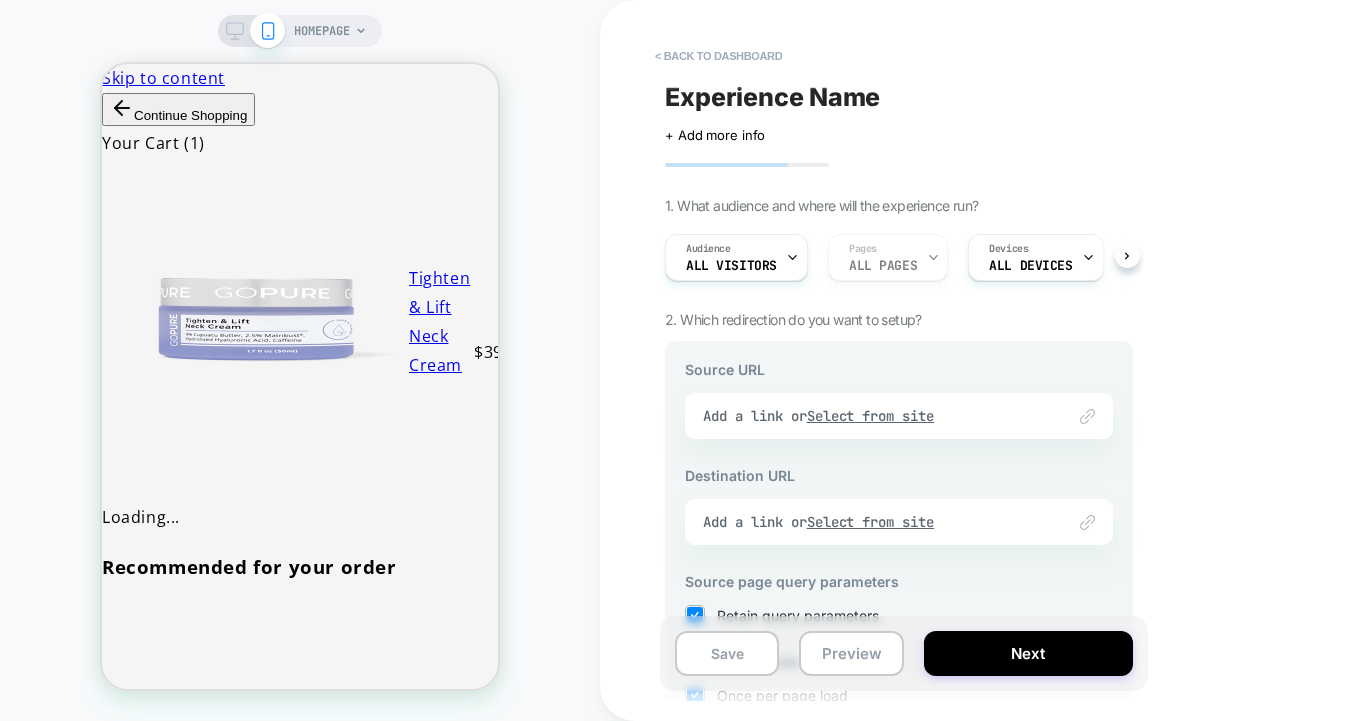 click on "Link to Add a link or  Select from site" at bounding box center [899, 416] 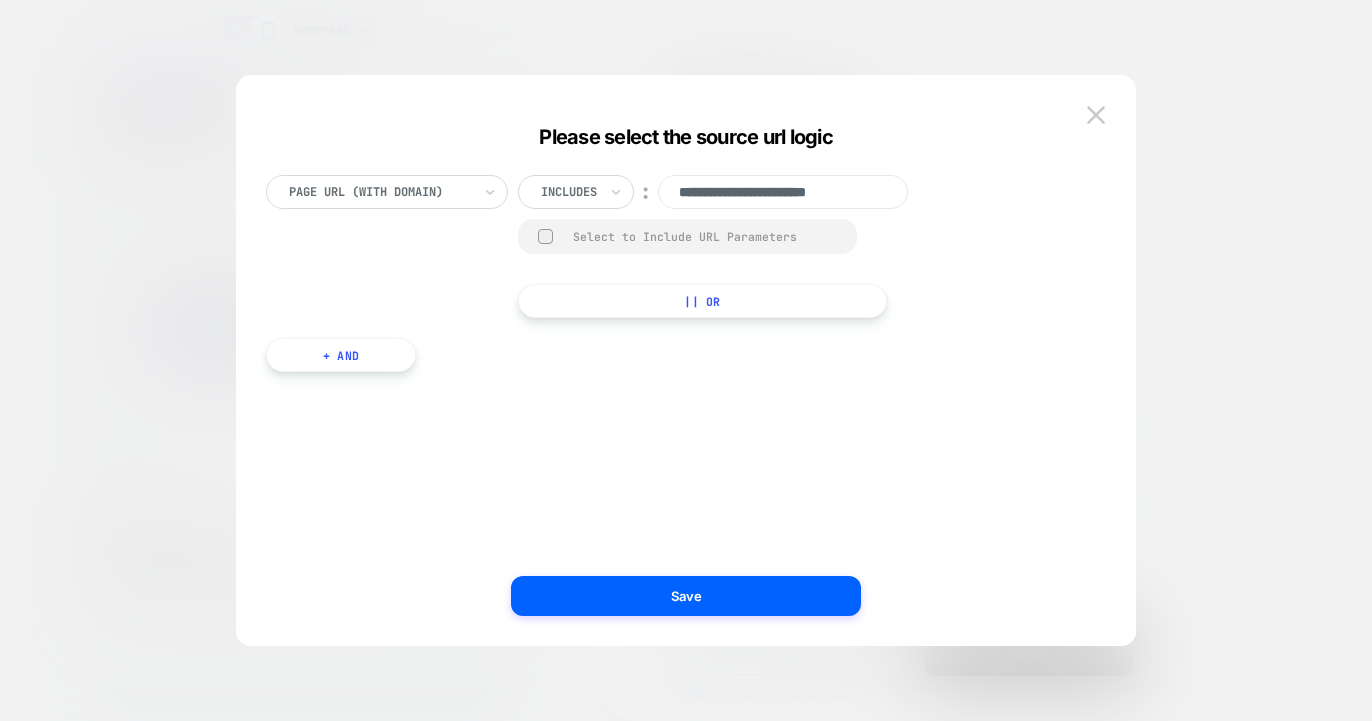 scroll, scrollTop: 0, scrollLeft: 3, axis: horizontal 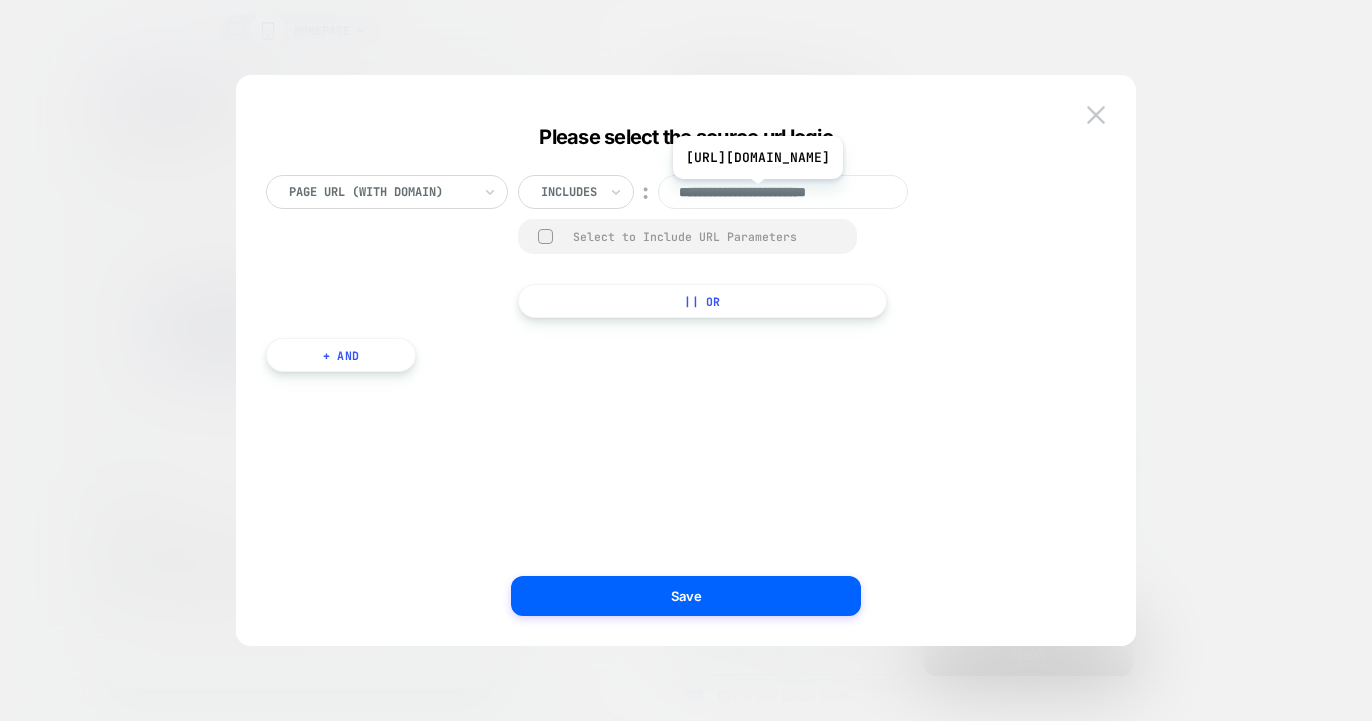 click on "**********" at bounding box center [783, 192] 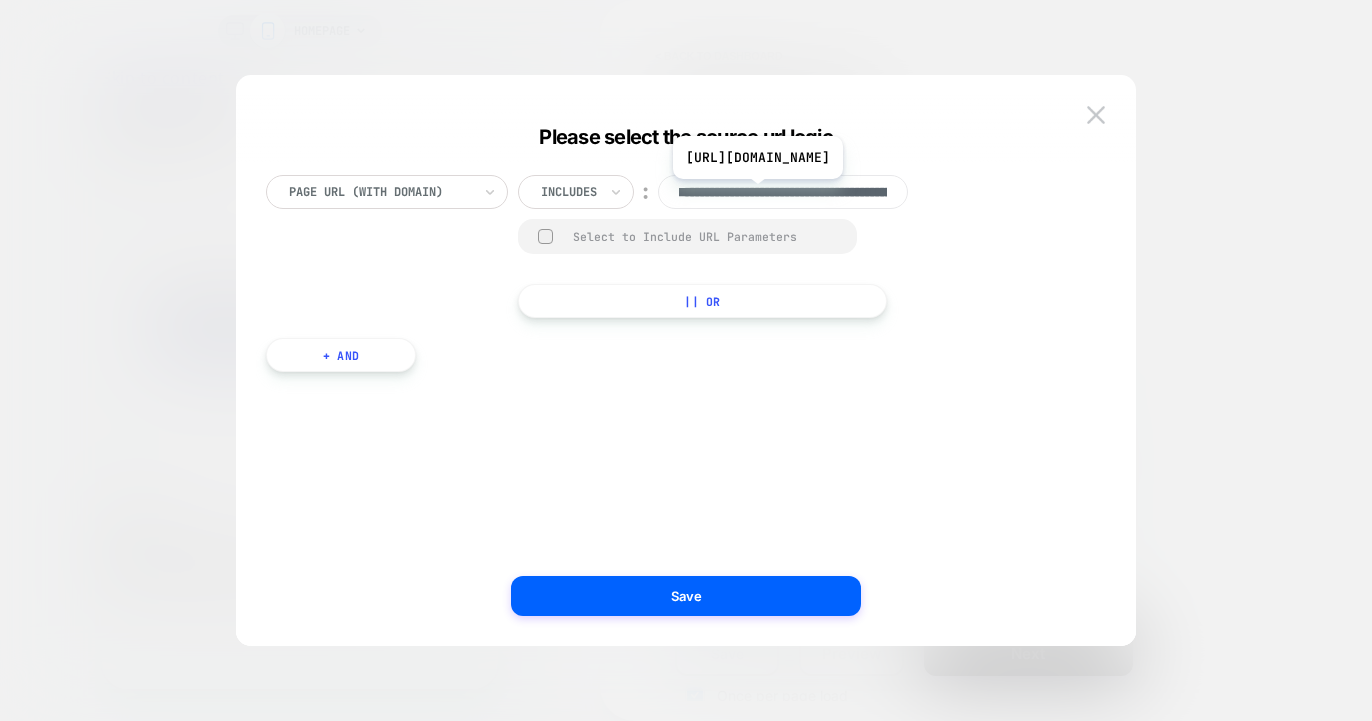 scroll, scrollTop: 0, scrollLeft: 431, axis: horizontal 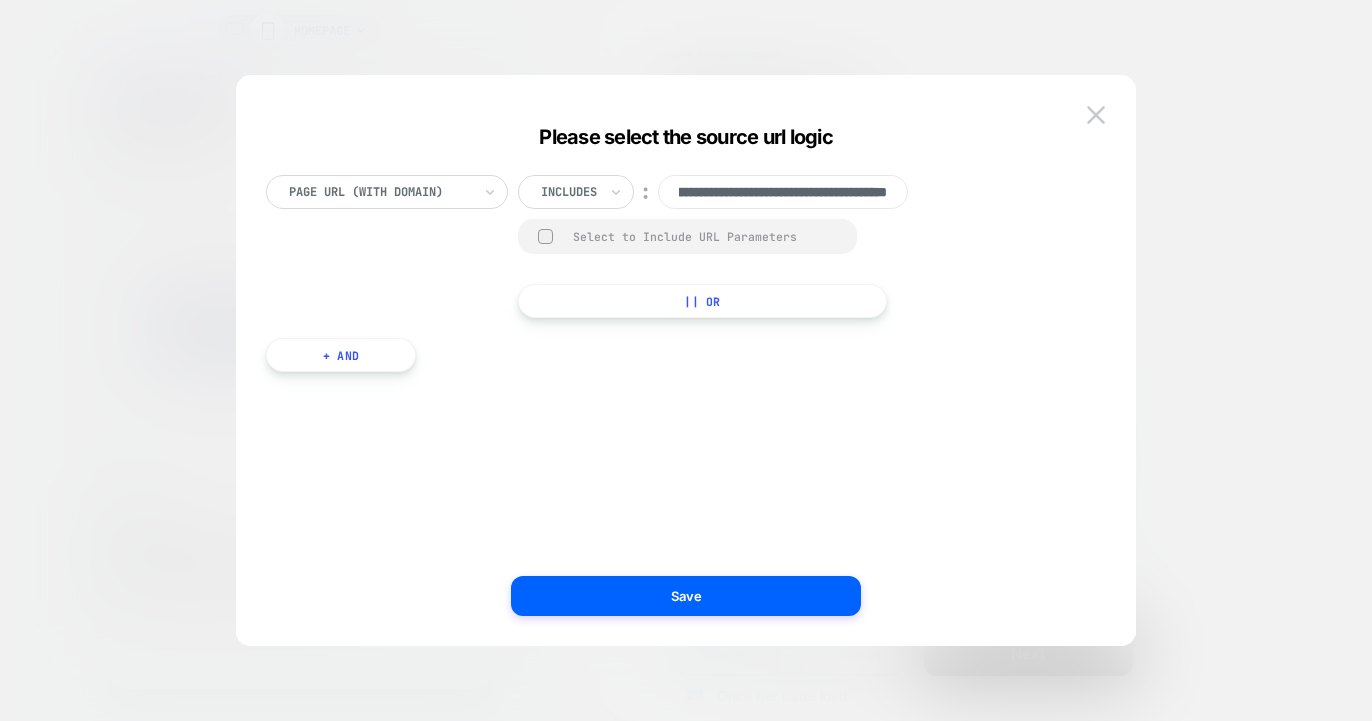 type on "**********" 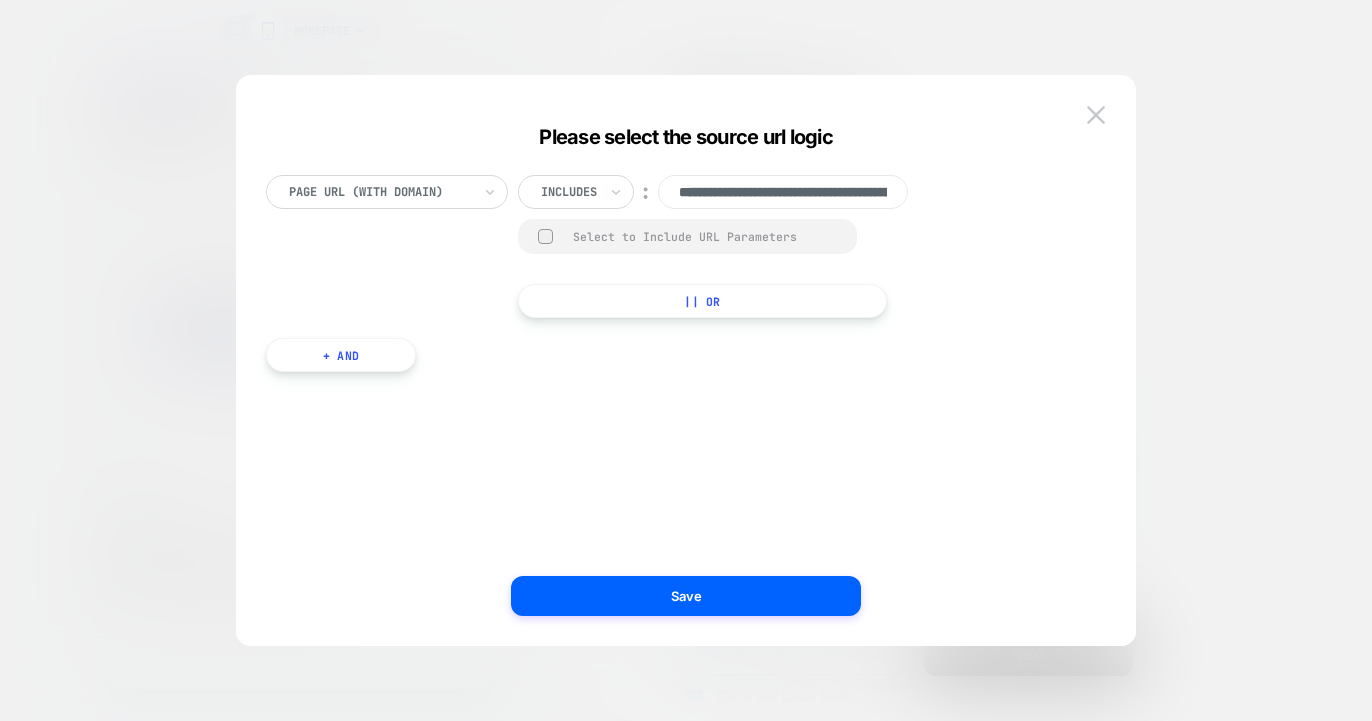 click on "**********" at bounding box center (730, 246) 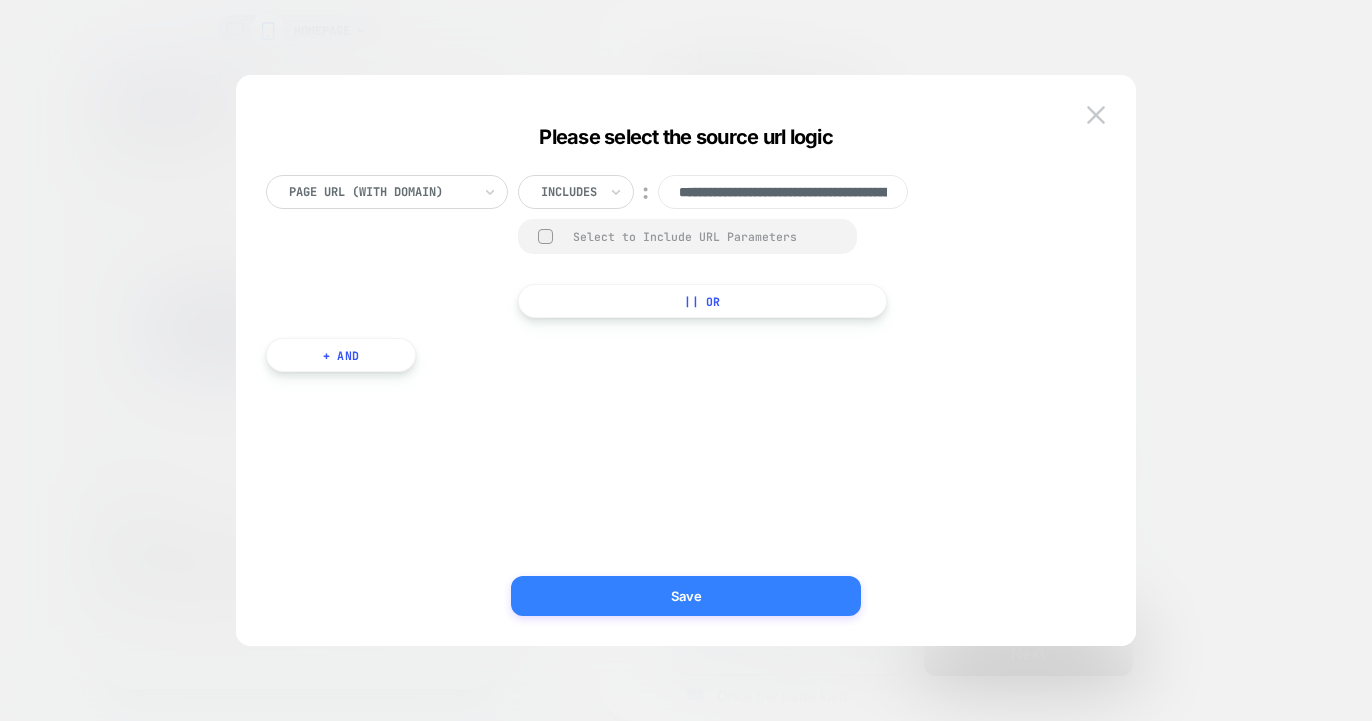 click on "Save" at bounding box center [686, 596] 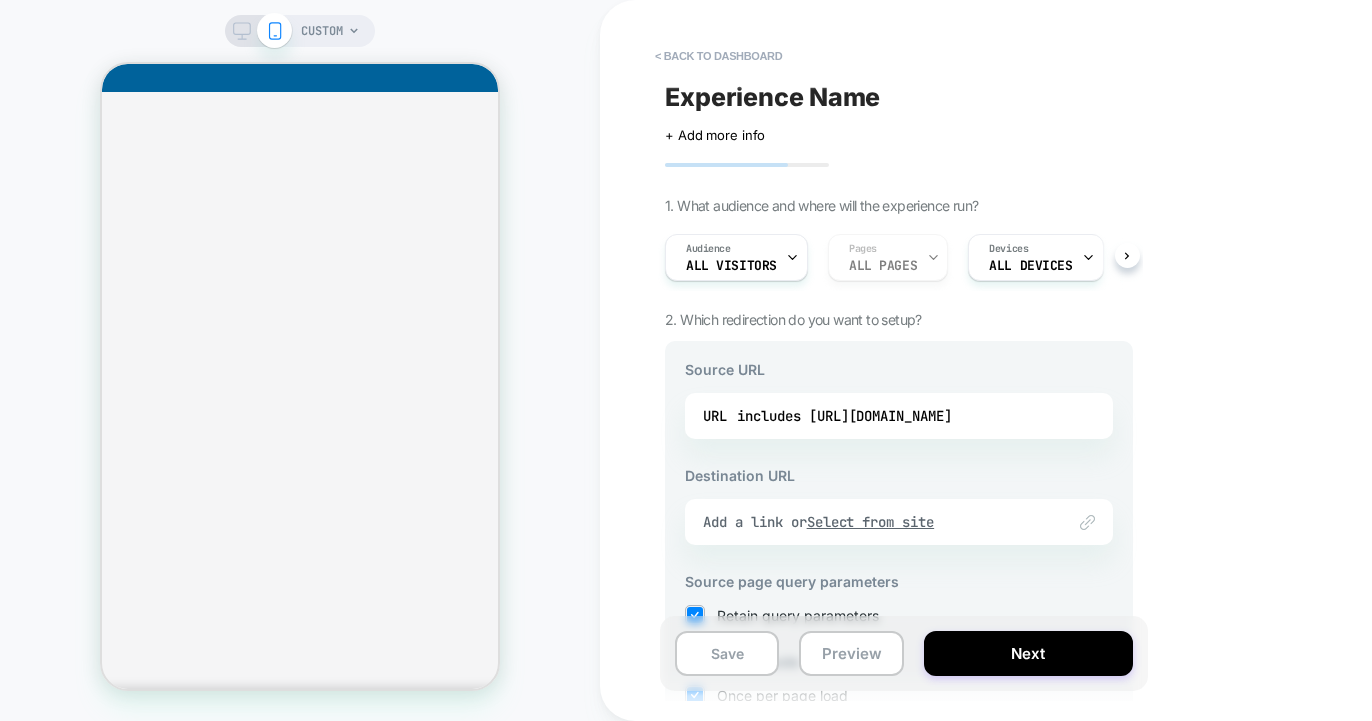 scroll, scrollTop: 0, scrollLeft: 0, axis: both 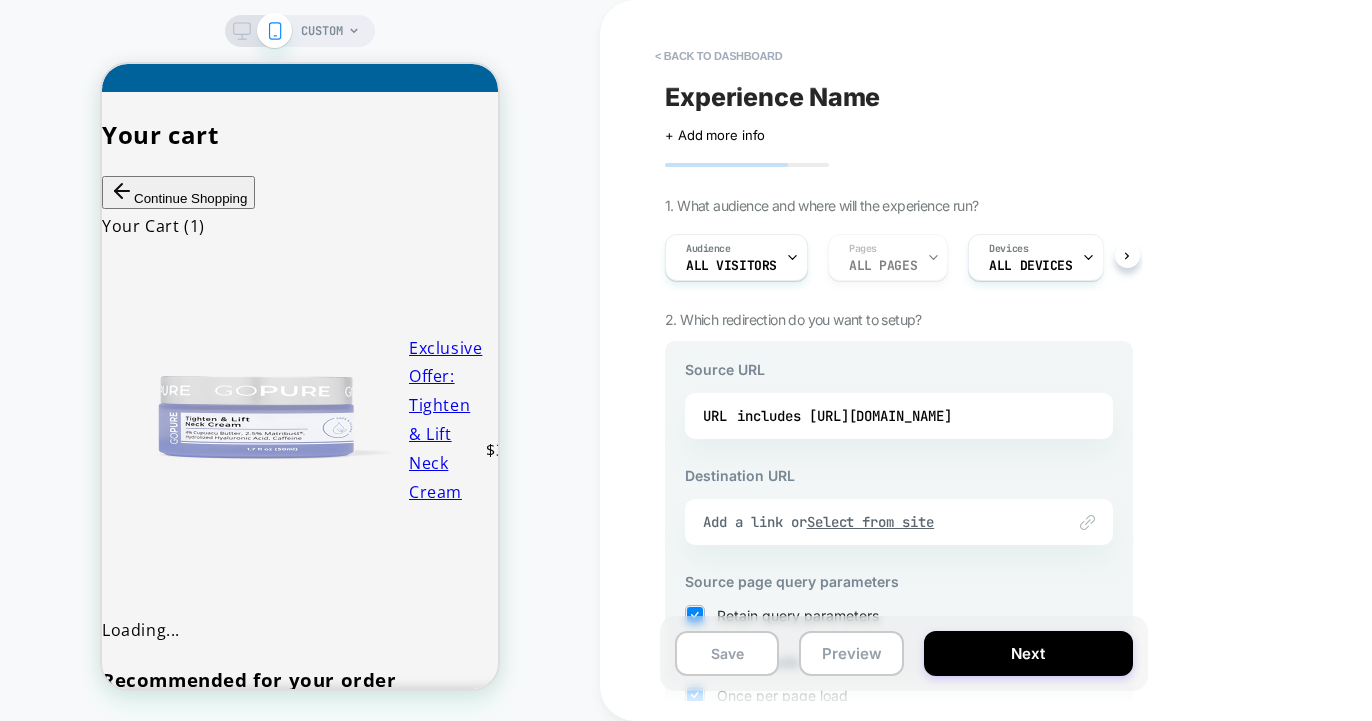 click on "< back to dashboard Experience Name Click to edit experience details + Add more info 1. What audience and where will the experience run? Audience All Visitors Pages ALL PAGES Devices ALL DEVICES Trigger Page Load 2. Which redirection do you want to setup? Source URL URL   includes   [URL][DOMAIN_NAME] Destination URL Link to Add a link or  Select from site Source page query parameters Retain query parameters Stickiness mode Once per page load Once per session Once per user * Note that customers who reach the source URL will automatically be redirected to the destination URL, so we will override & disable the general page targeting of the experiment Save Preview Next" at bounding box center (1040, 360) 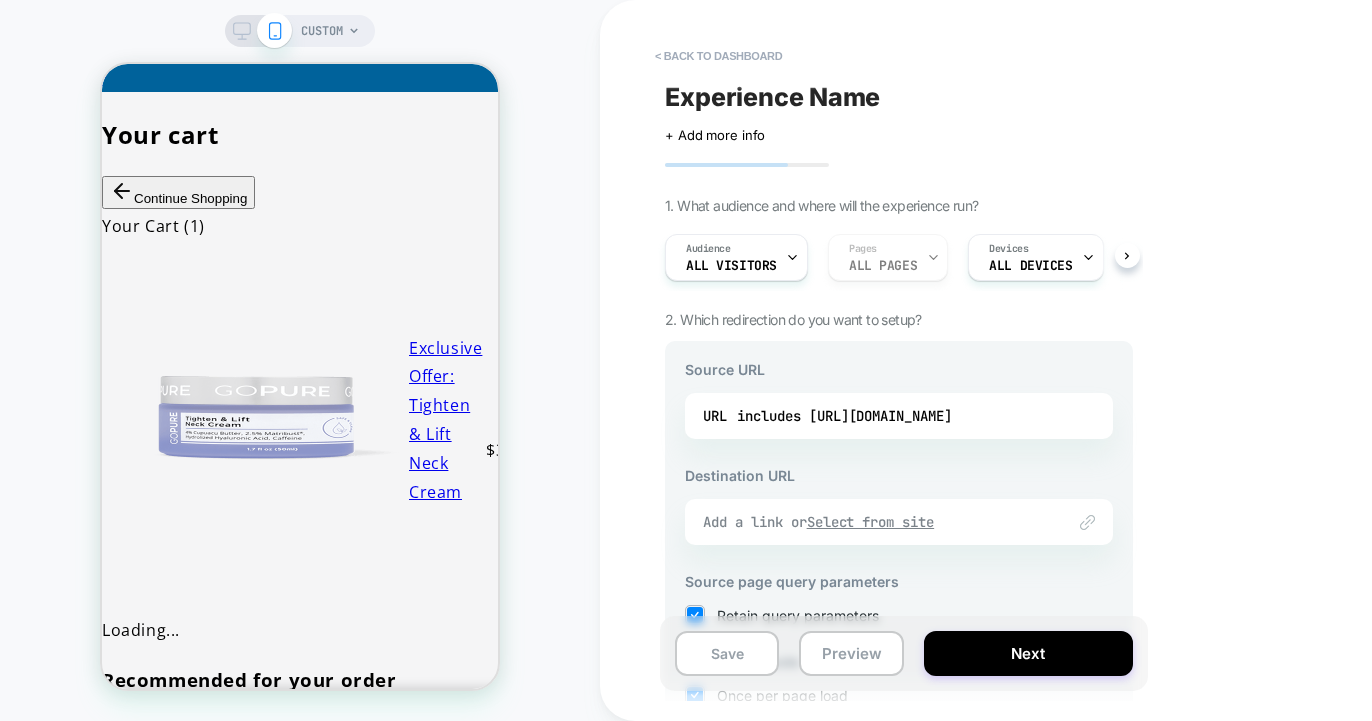 click on "Select from site" at bounding box center [871, 522] 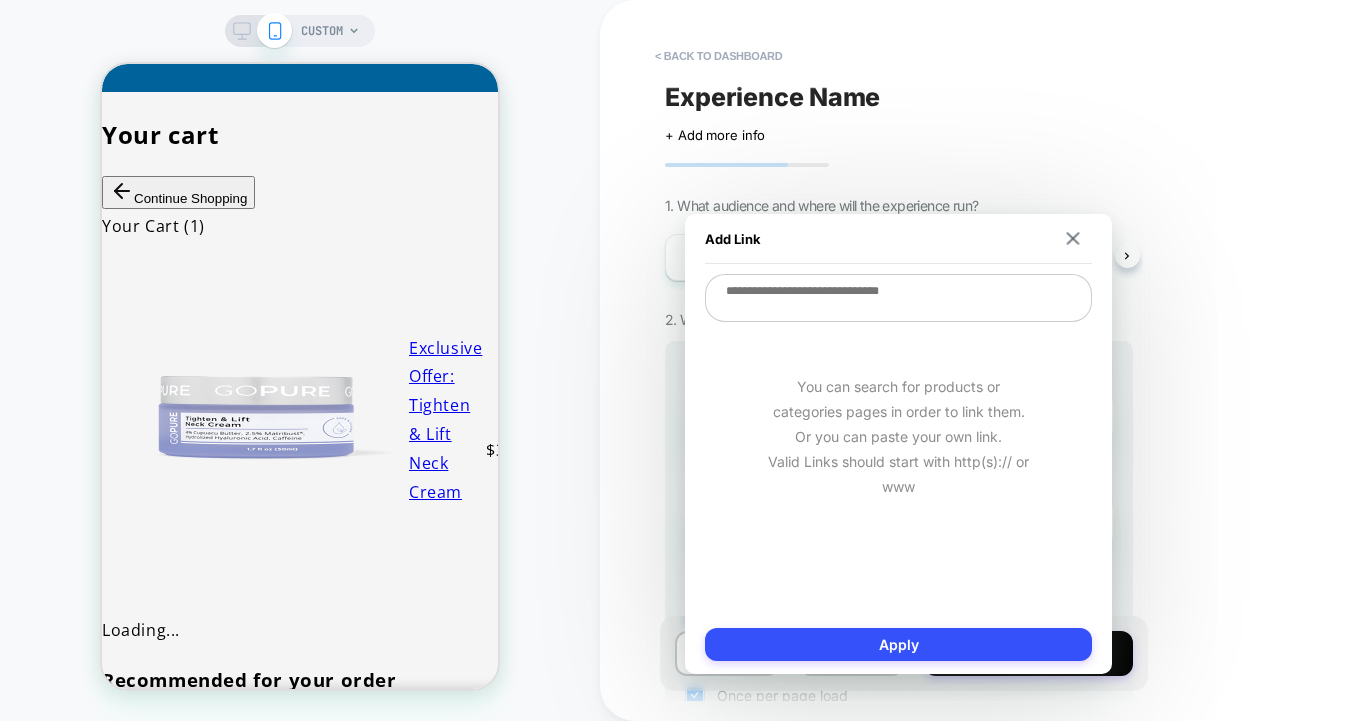 paste on "**********" 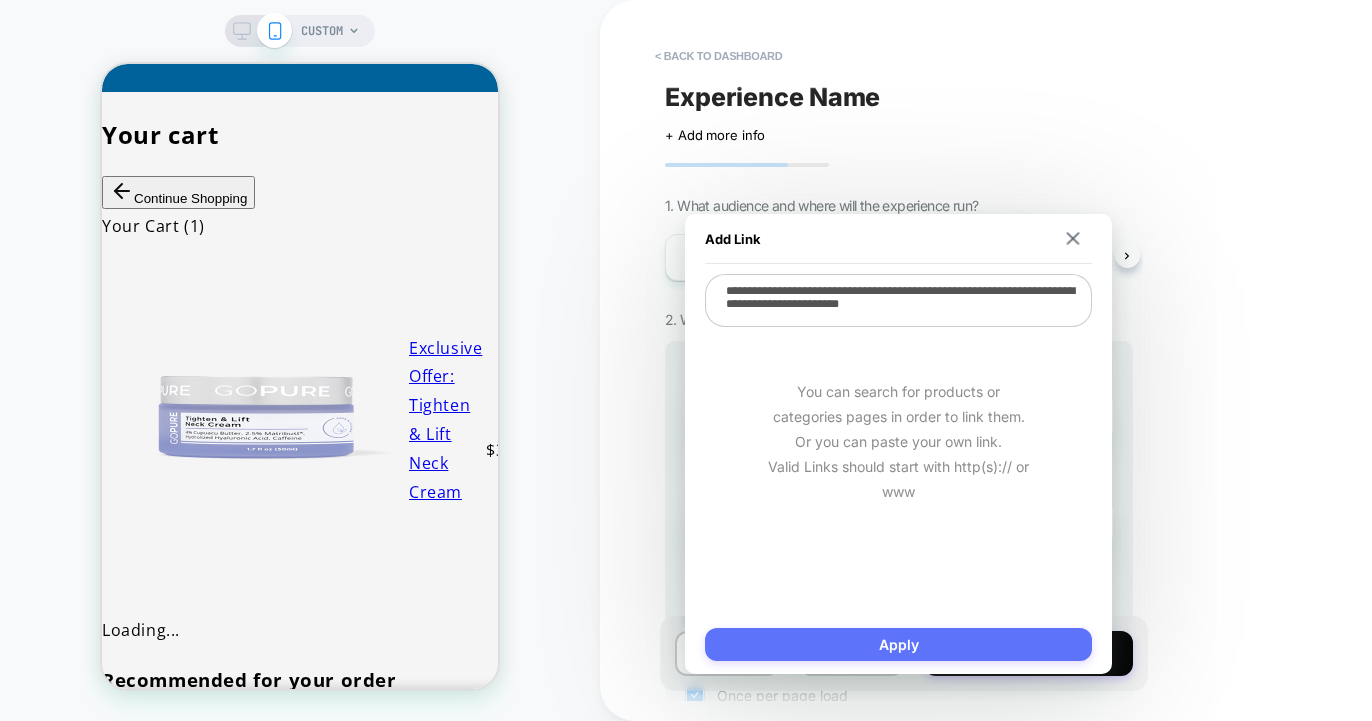 click on "Apply" at bounding box center (898, 644) 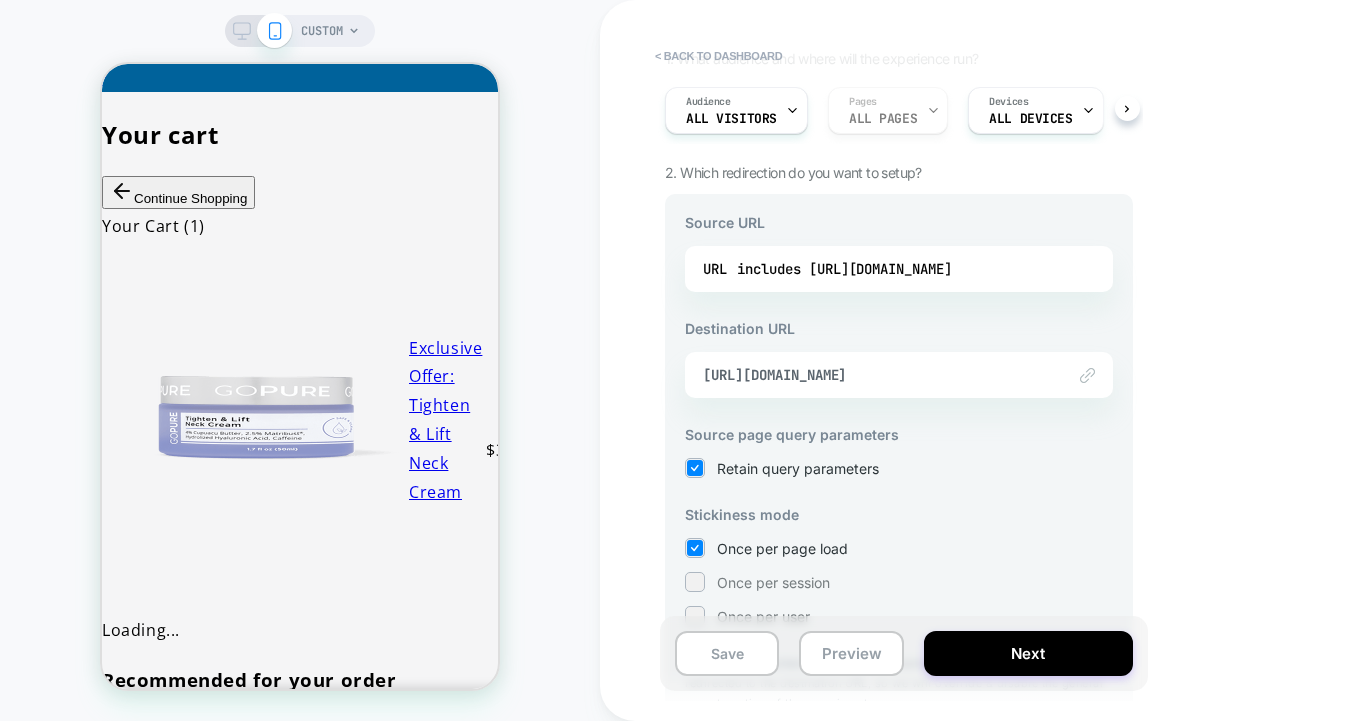 scroll, scrollTop: 259, scrollLeft: 0, axis: vertical 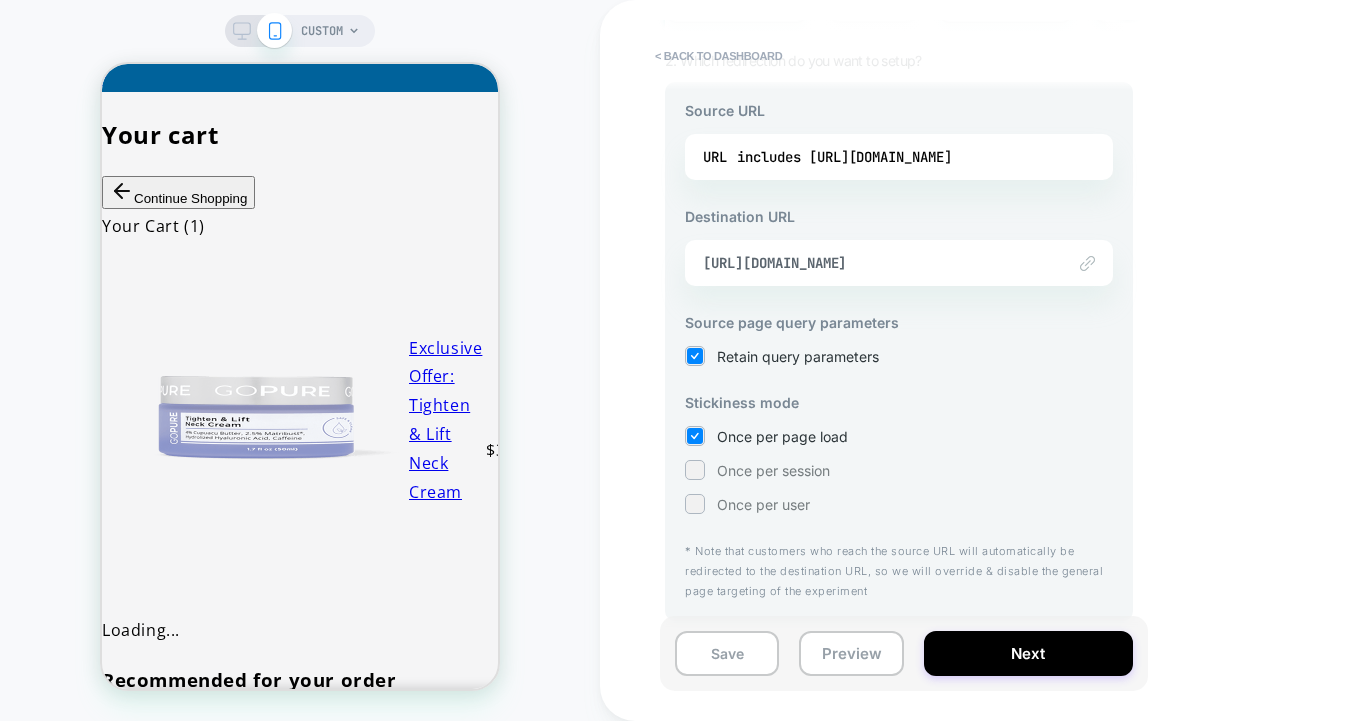 click on "Source URL URL   includes   [URL][DOMAIN_NAME] Destination URL Link to [URL][DOMAIN_NAME] Source page query parameters Retain query parameters Stickiness mode Once per page load Once per session Once per user * Note that customers who reach the source URL will automatically be redirected to the destination URL, so we will override & disable the general page targeting of the experiment" at bounding box center (899, 351) 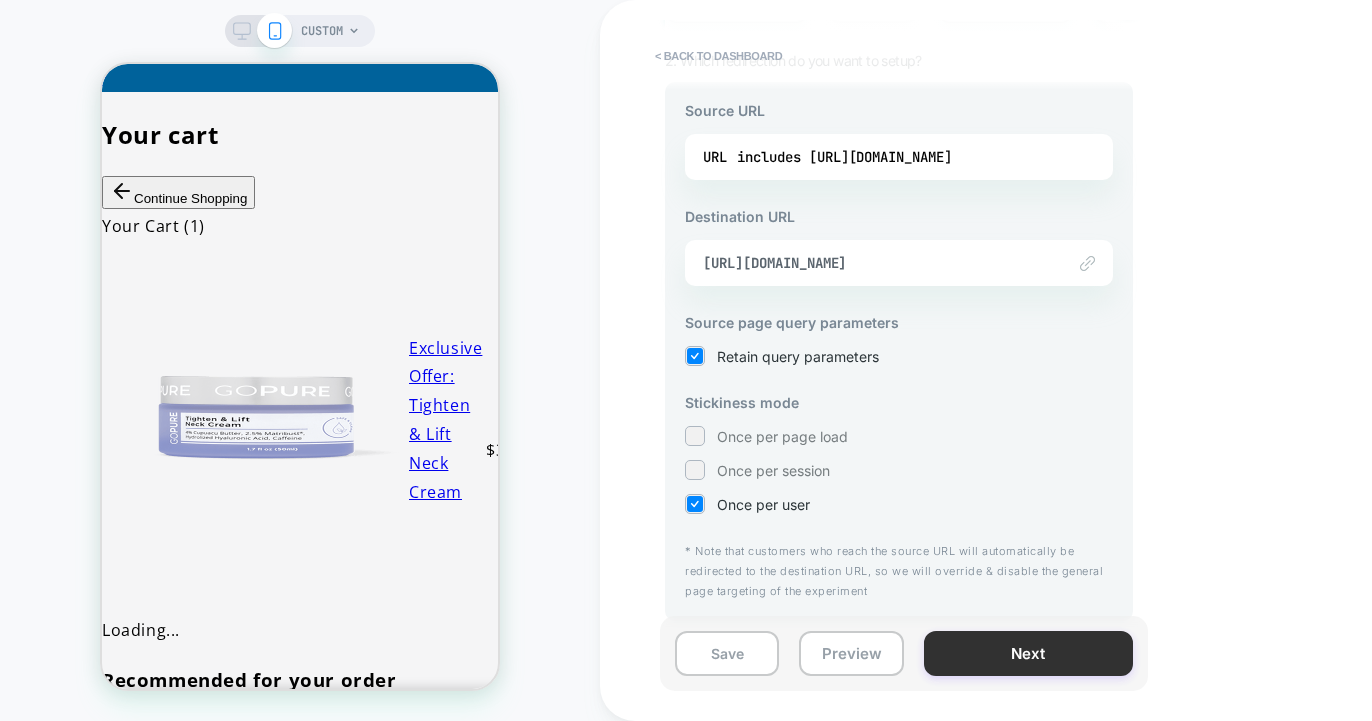 click on "Next" at bounding box center [1028, 653] 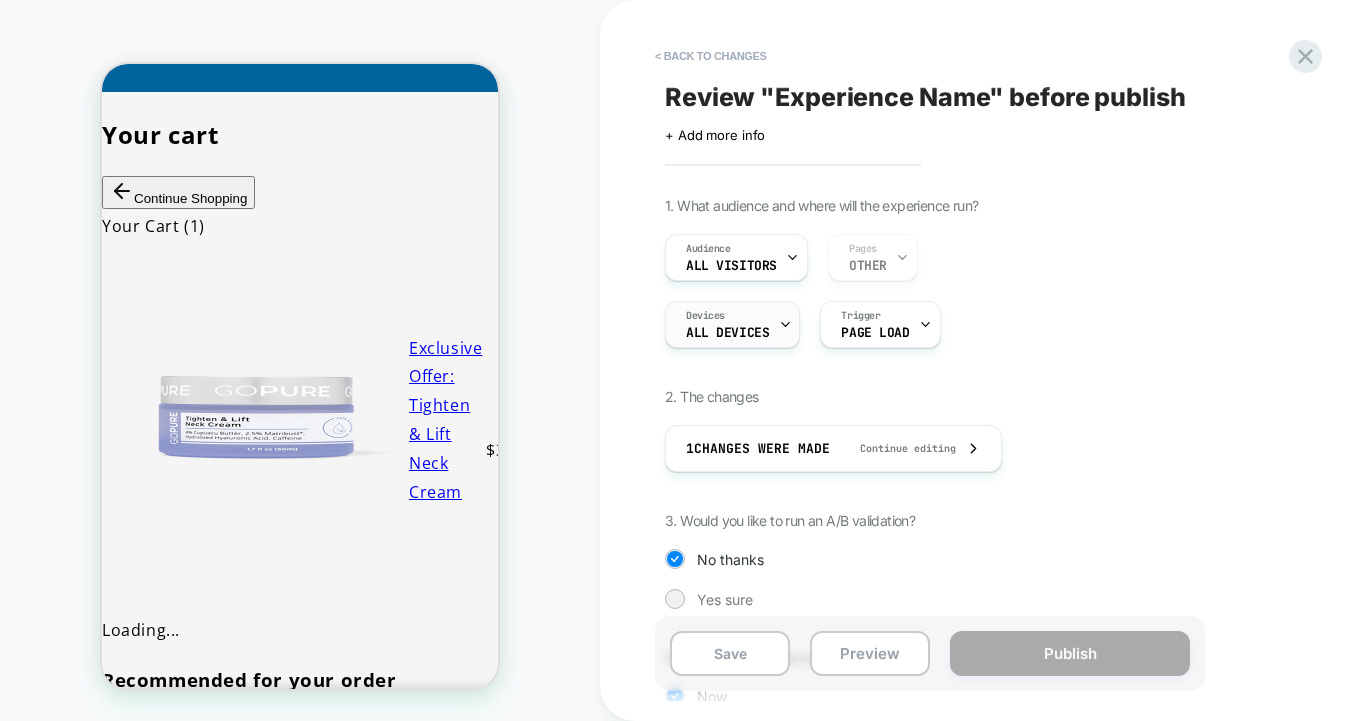 scroll, scrollTop: 154, scrollLeft: 0, axis: vertical 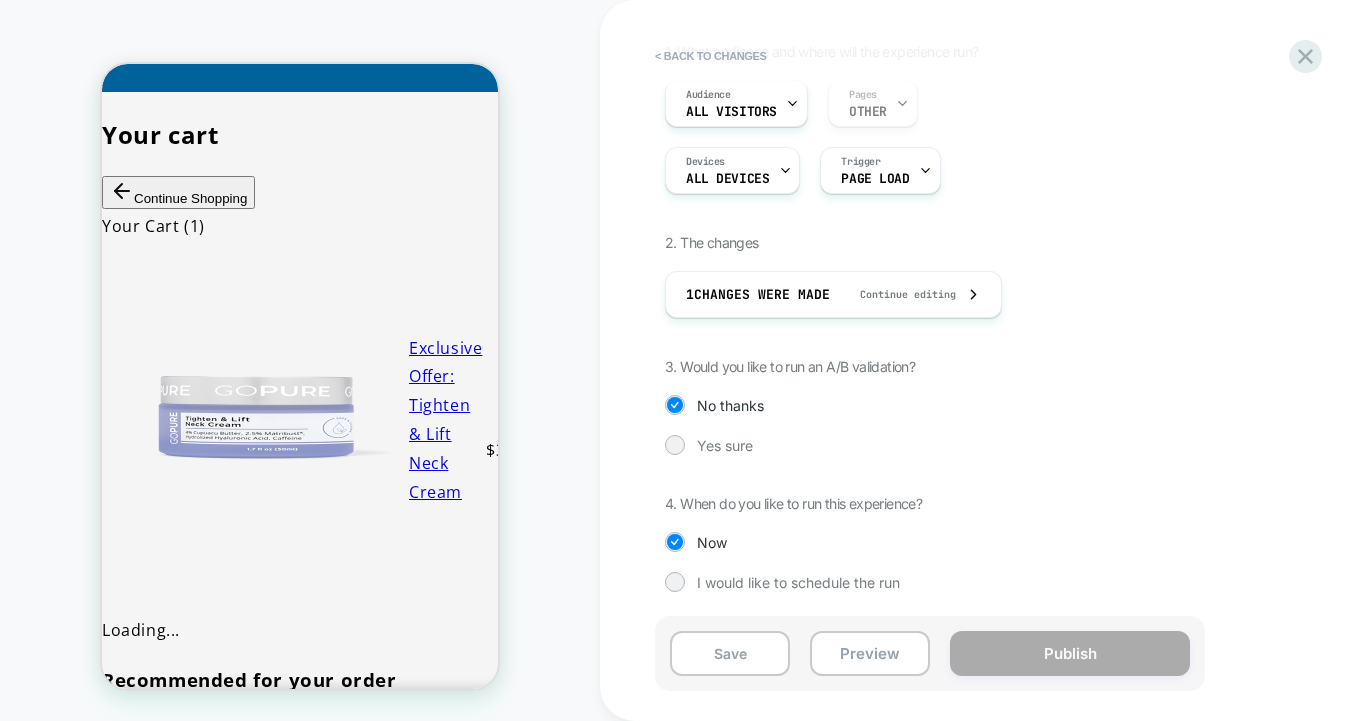 click on "1. What audience and where will the experience run? Audience All Visitors Pages OTHER Devices ALL DEVICES Trigger Page Load 2. The changes 1  Changes were made Continue editing 3. Would you like to run an A/B validation? No thanks Yes sure 4. When do you like to run this experience? Now I would like to schedule the run" at bounding box center [1030, 332] 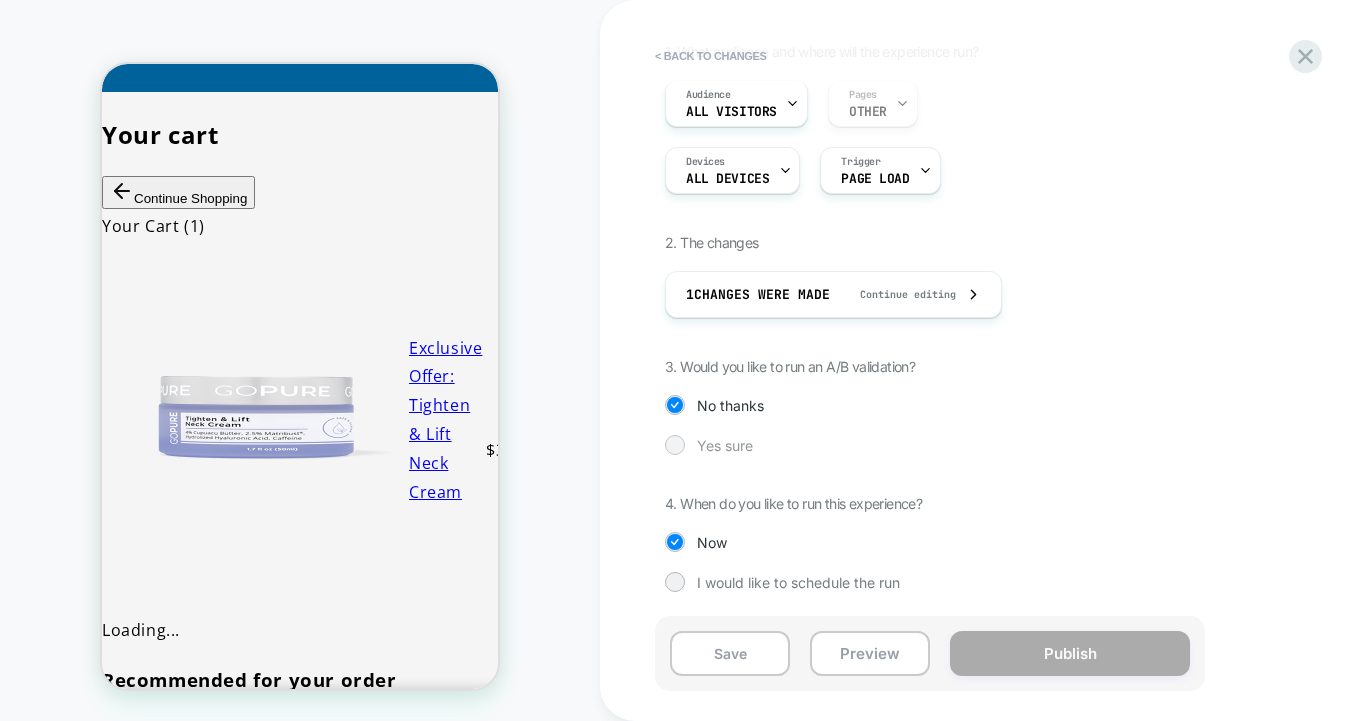 click at bounding box center (674, 444) 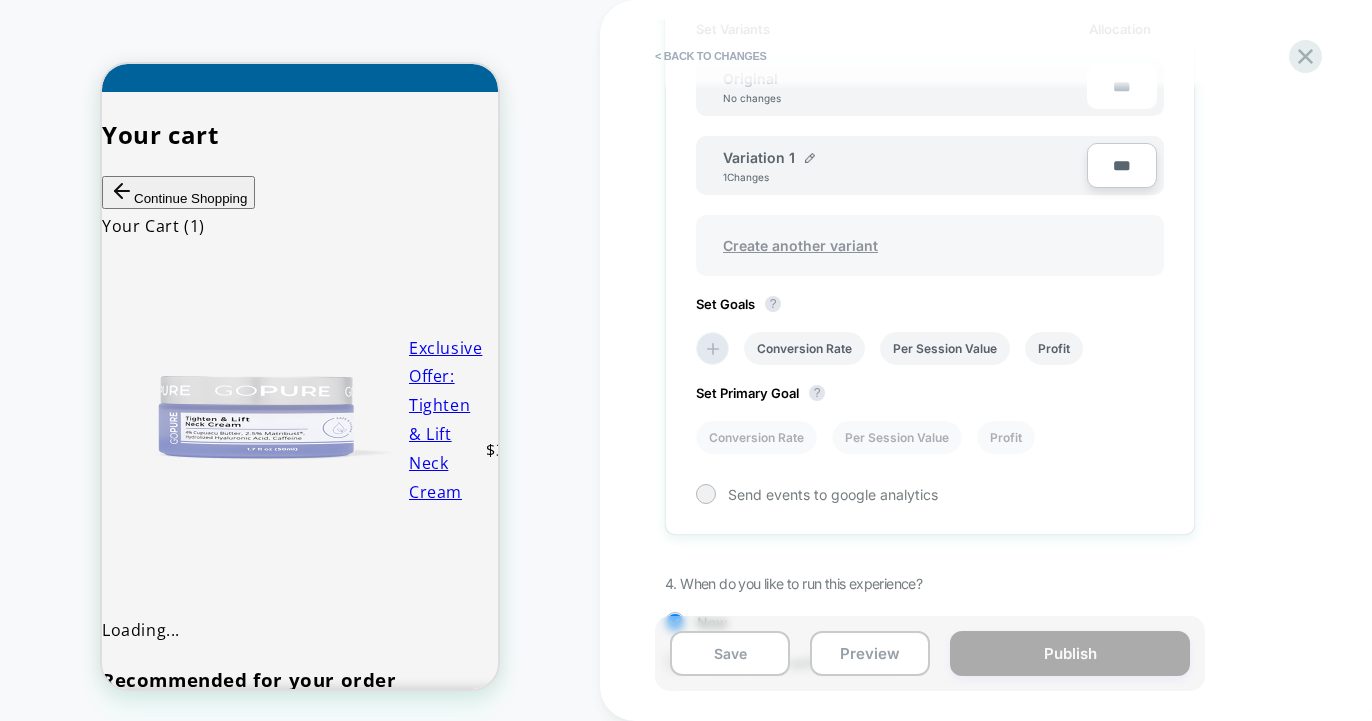 scroll, scrollTop: 620, scrollLeft: 0, axis: vertical 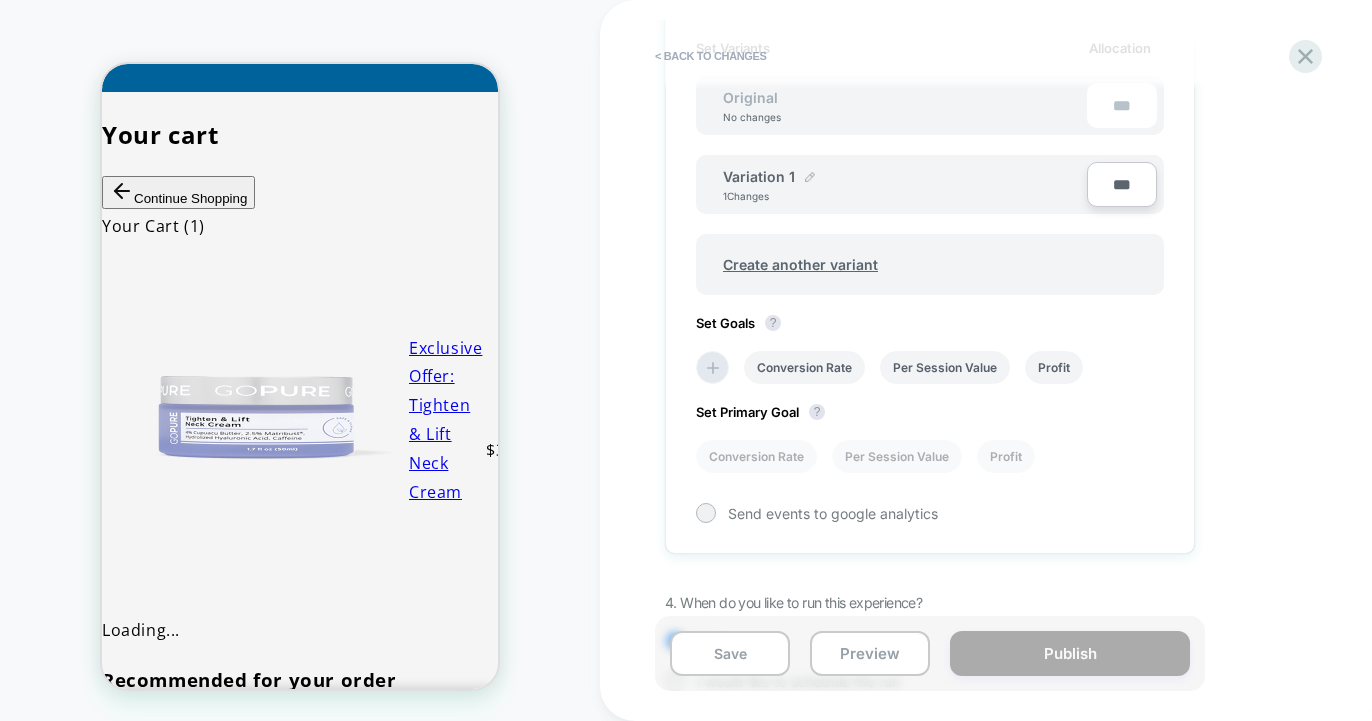 click at bounding box center [810, 177] 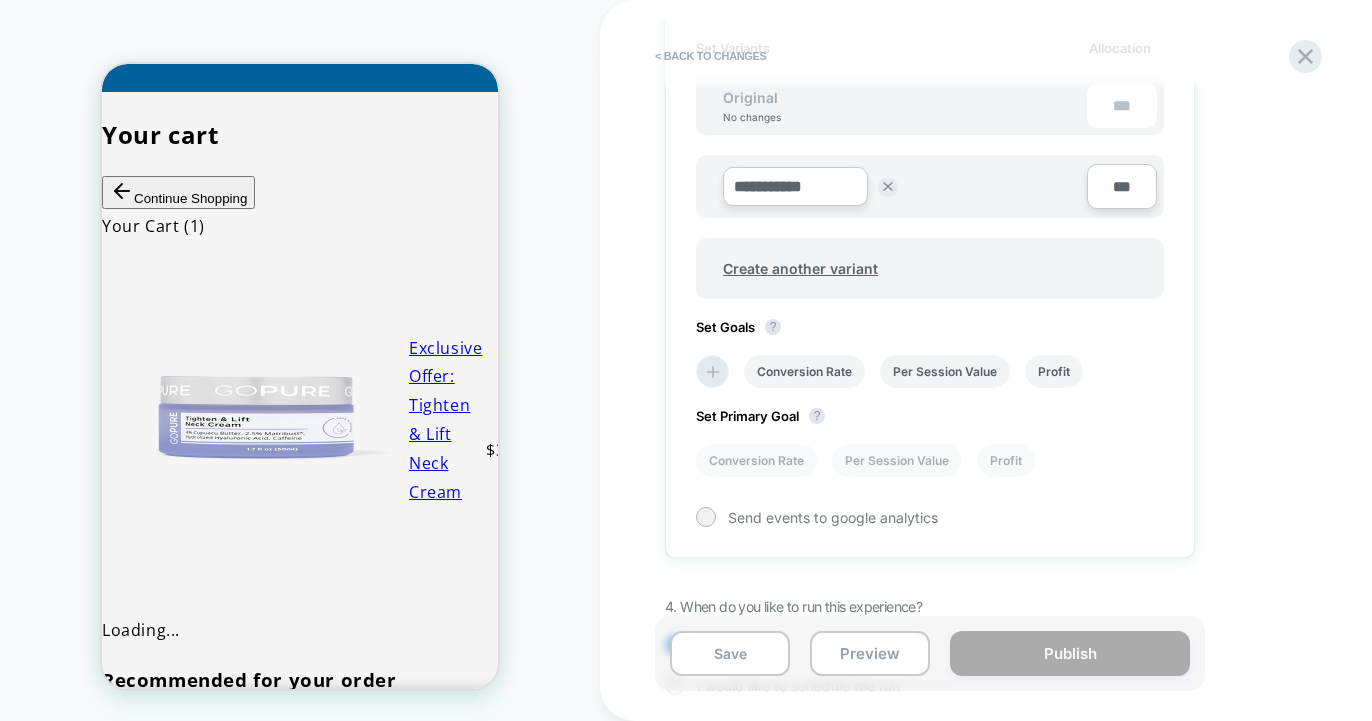 click on "**********" at bounding box center [795, 186] 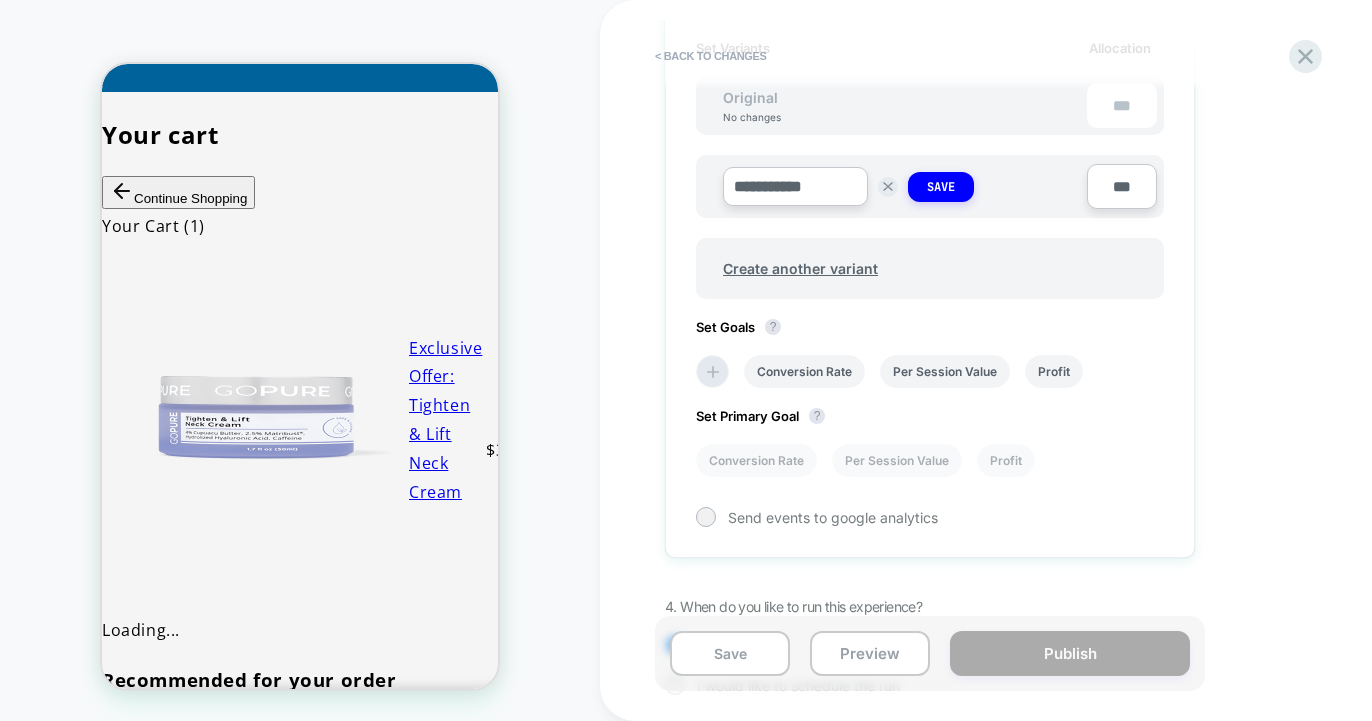 click on "**********" at bounding box center [795, 186] 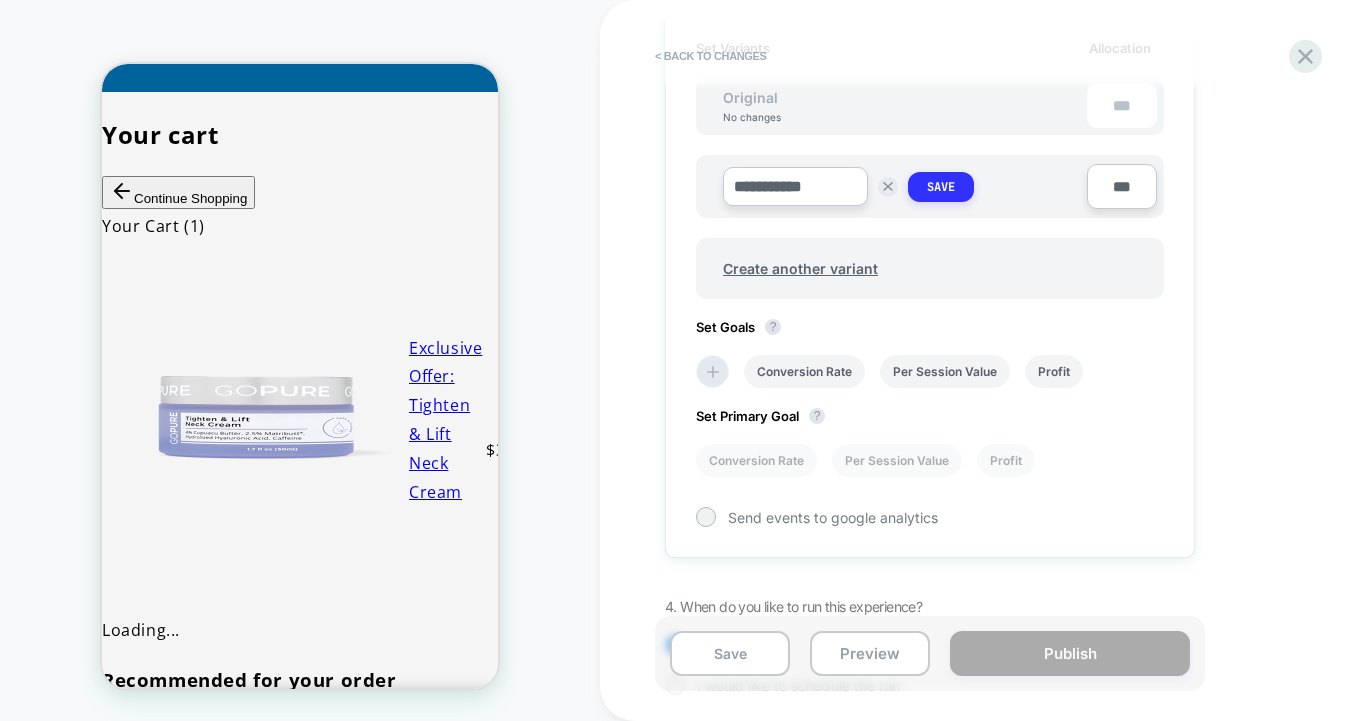 type on "**********" 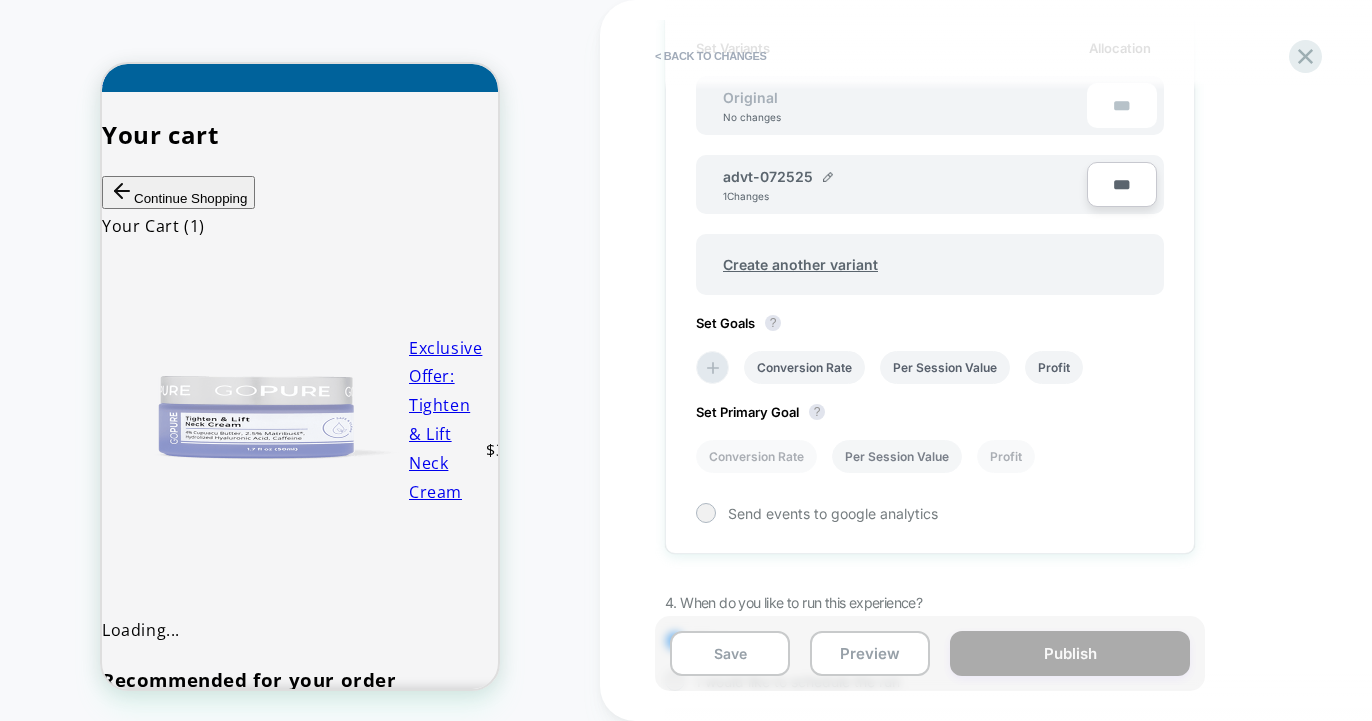 click on "Per Session Value" at bounding box center [897, 456] 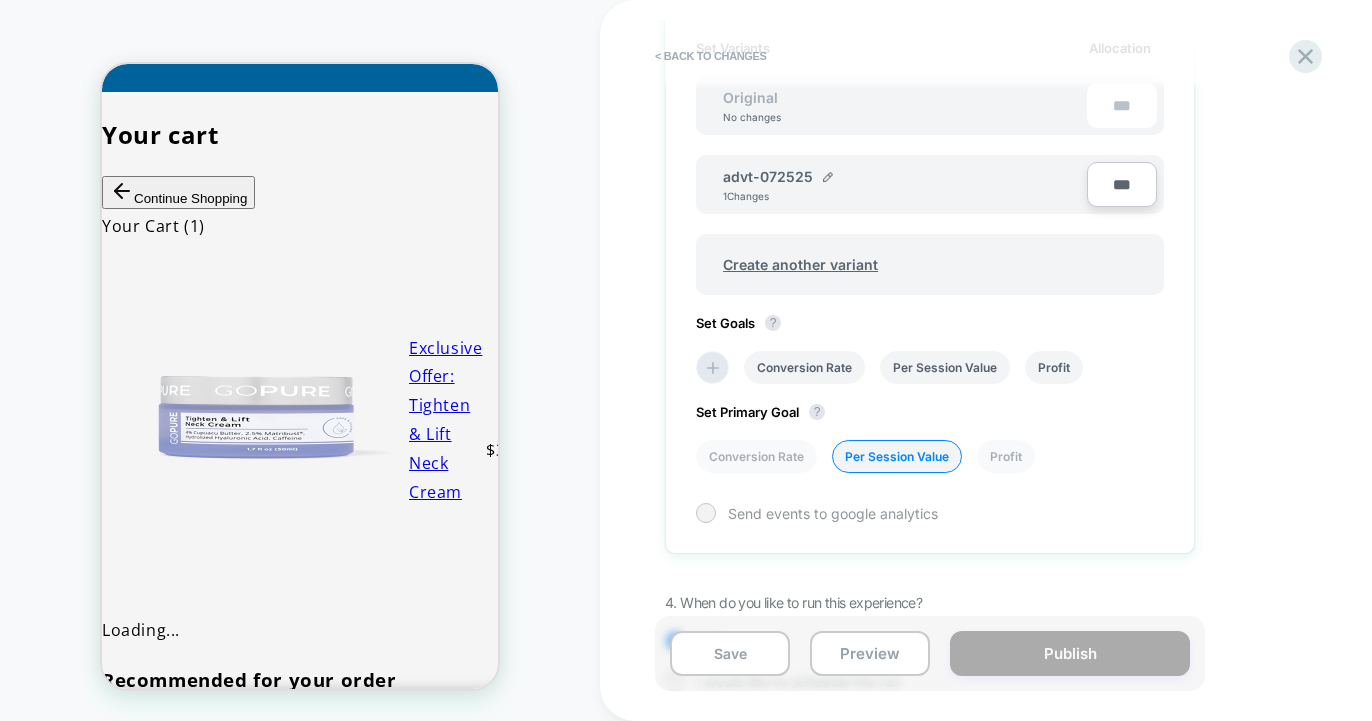 click on "Send events to google analytics" at bounding box center (930, 513) 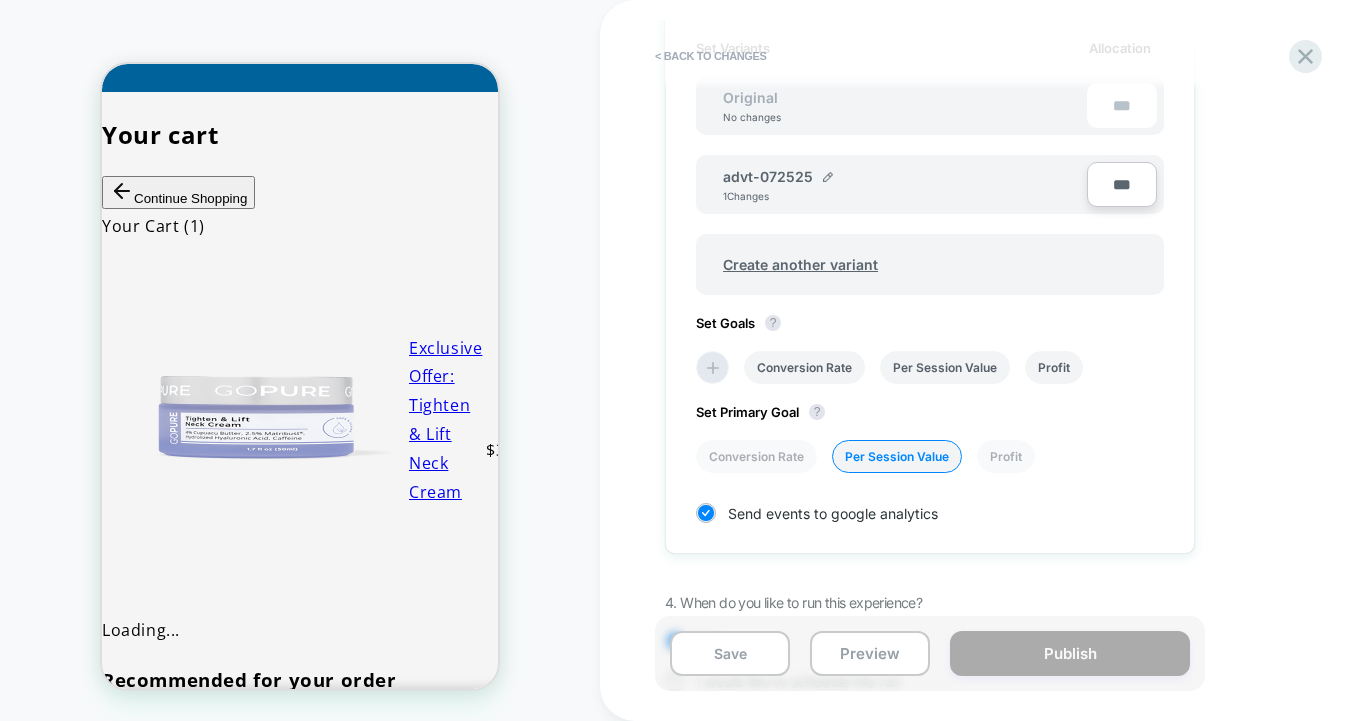 scroll, scrollTop: 720, scrollLeft: 0, axis: vertical 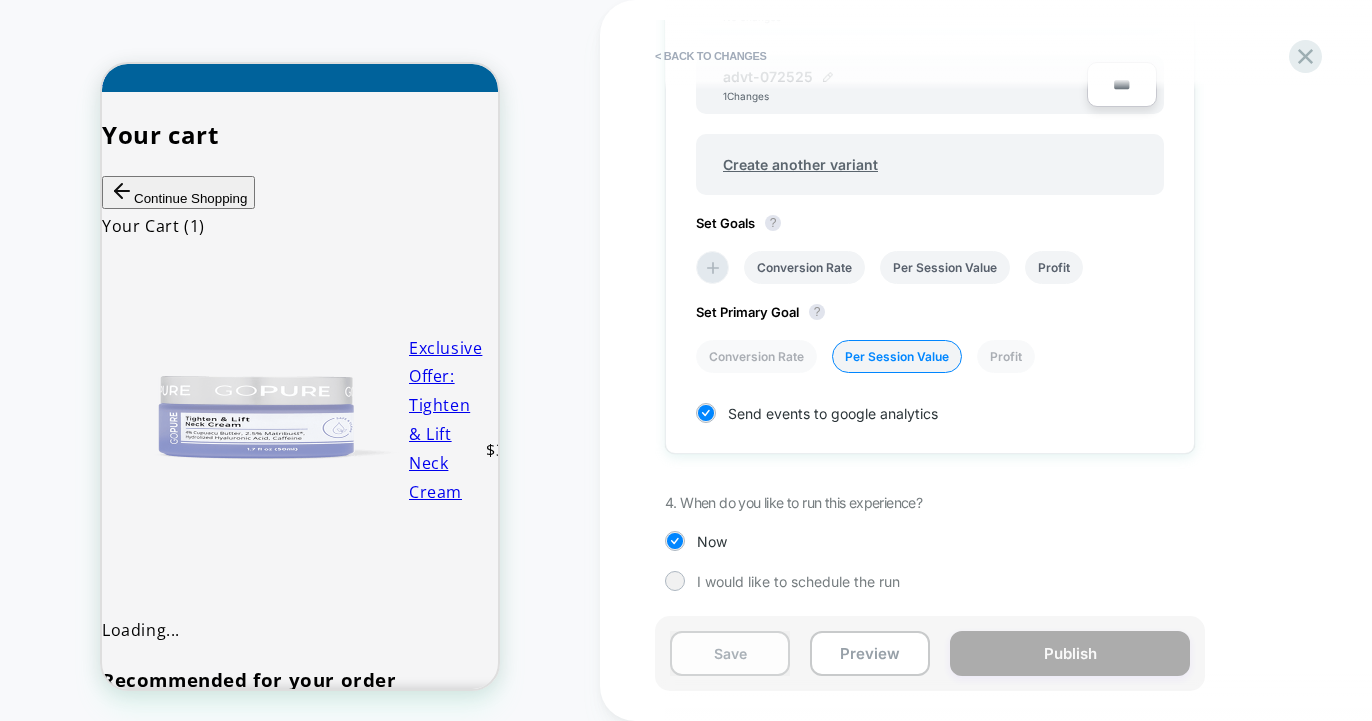 click on "Save" at bounding box center [730, 653] 